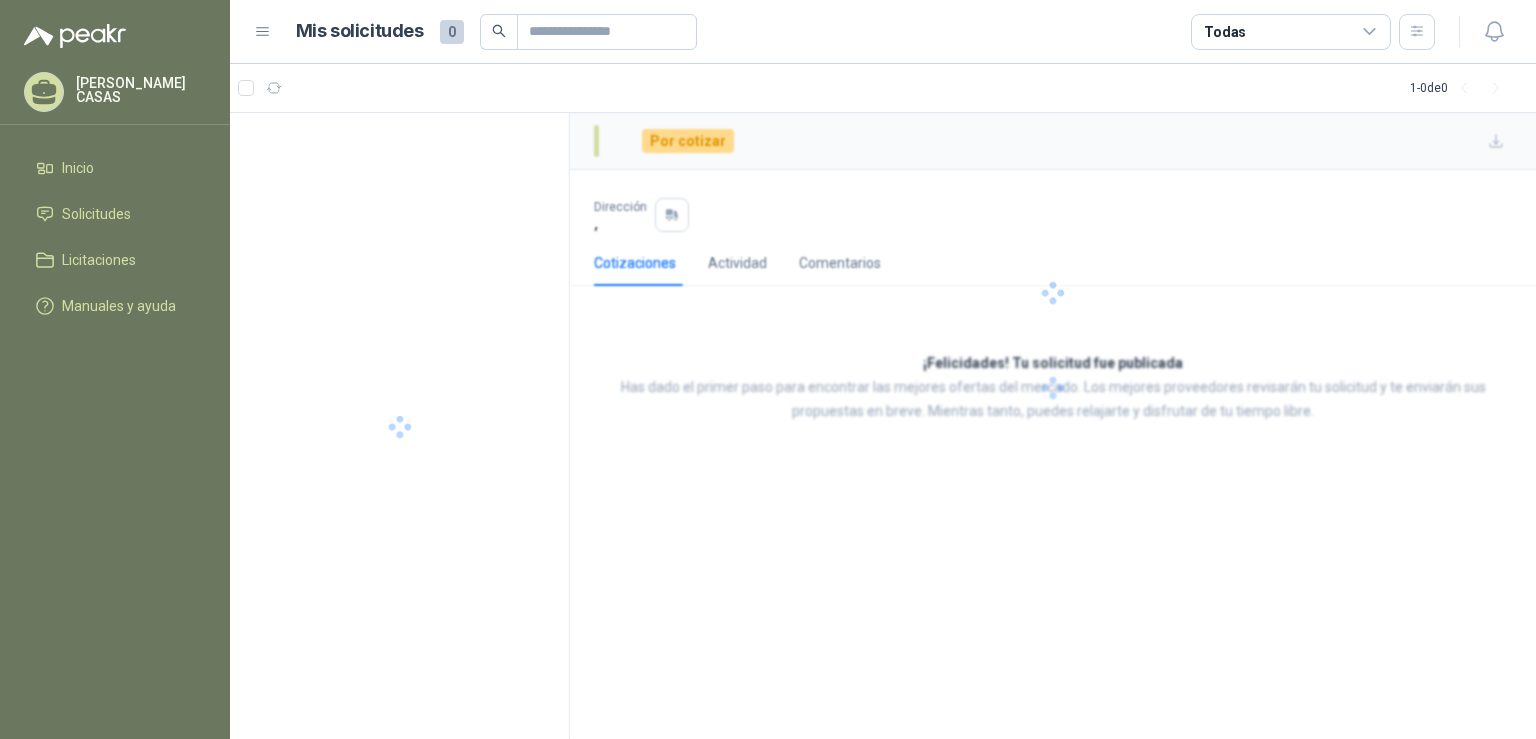 scroll, scrollTop: 0, scrollLeft: 0, axis: both 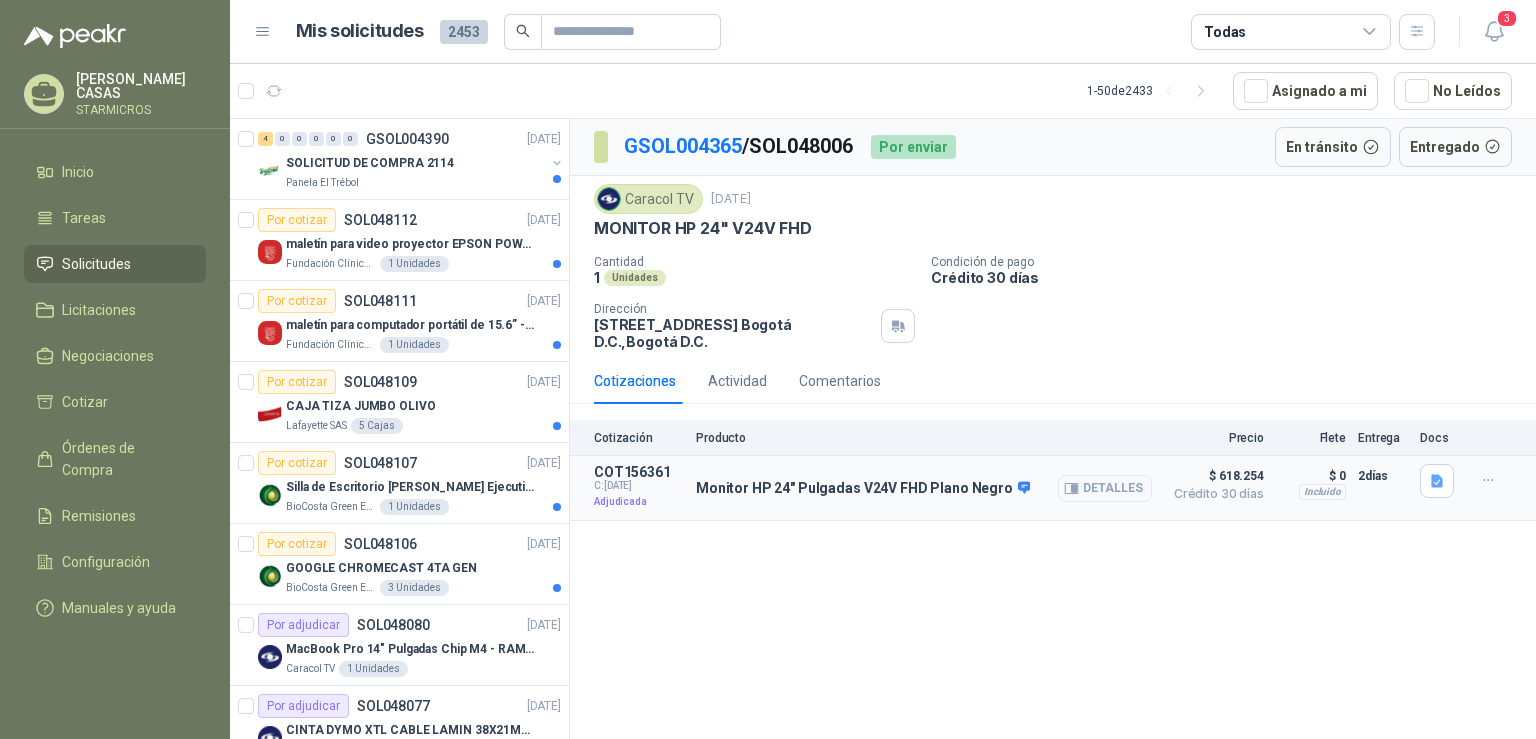 click on "Monitor HP 24" Pulgadas V24V FHD Plano Negro" at bounding box center (863, 489) 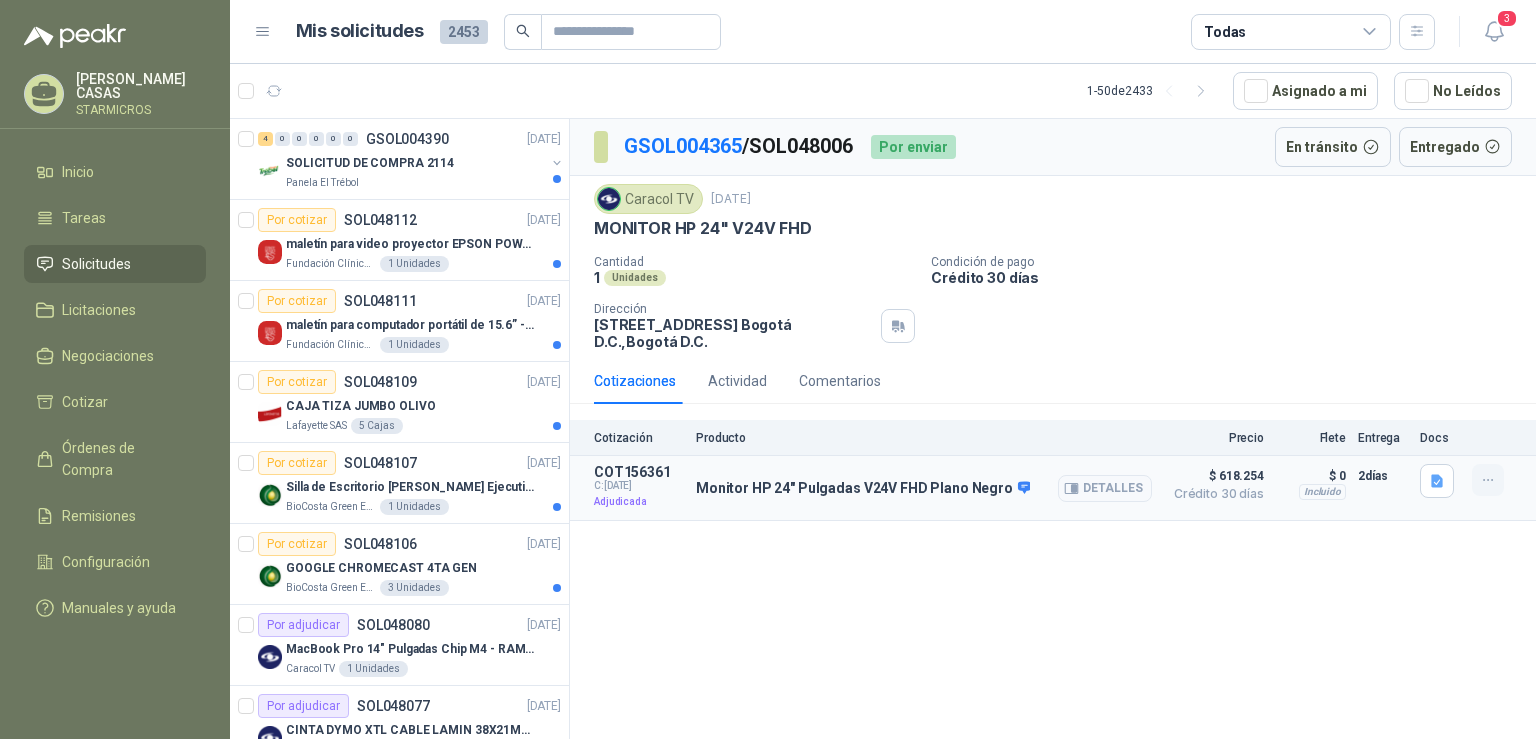 click 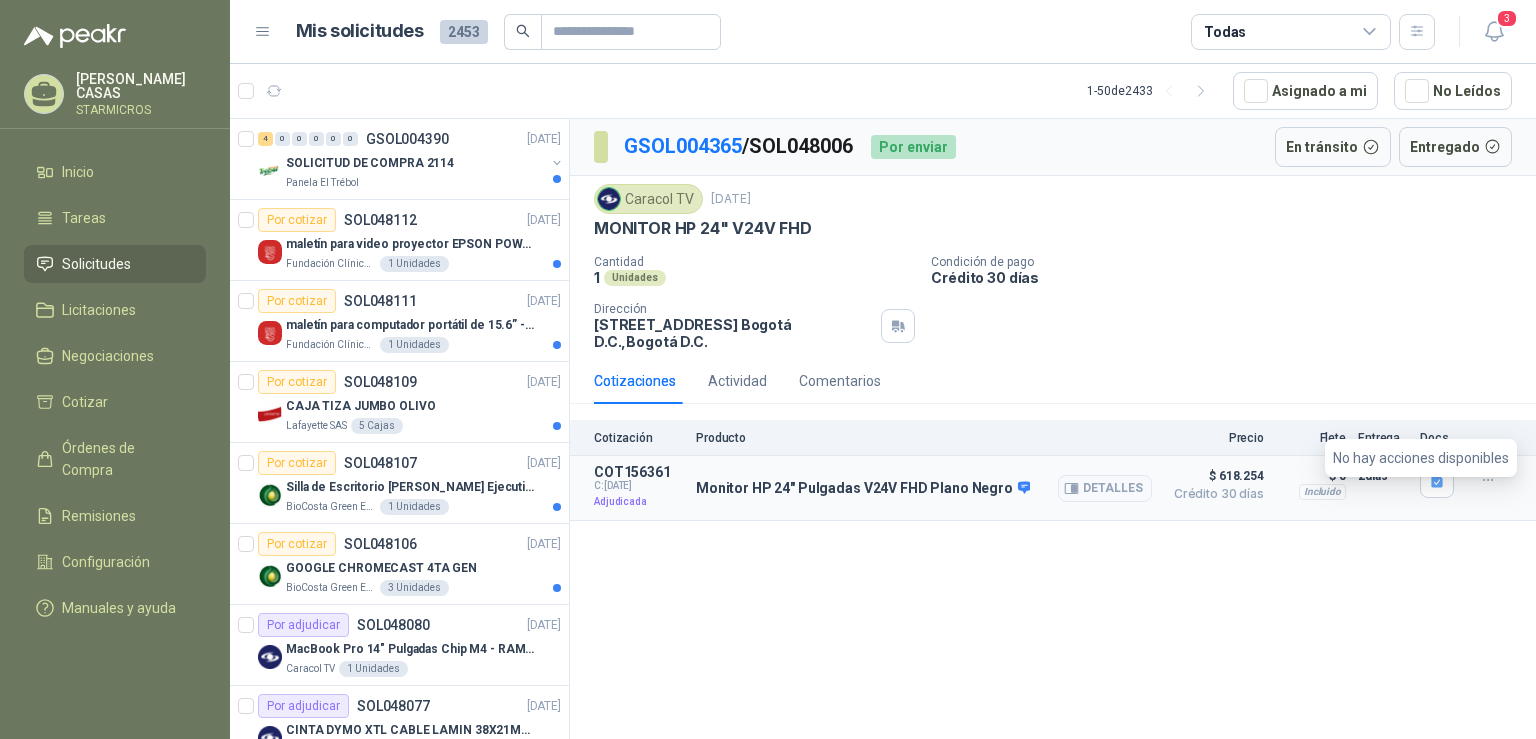 click on "Monitor HP 24" Pulgadas V24V FHD Plano Negro" at bounding box center [863, 489] 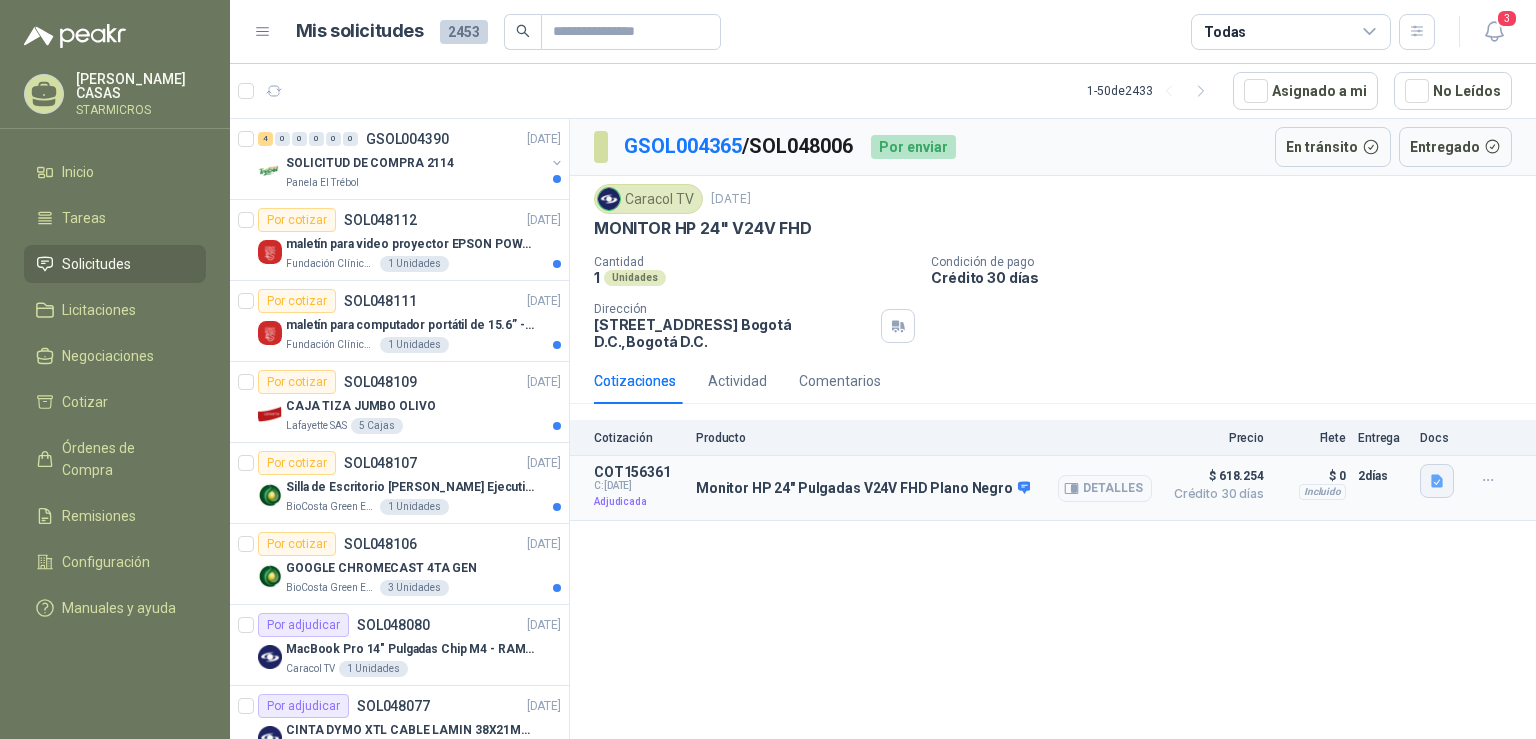 click 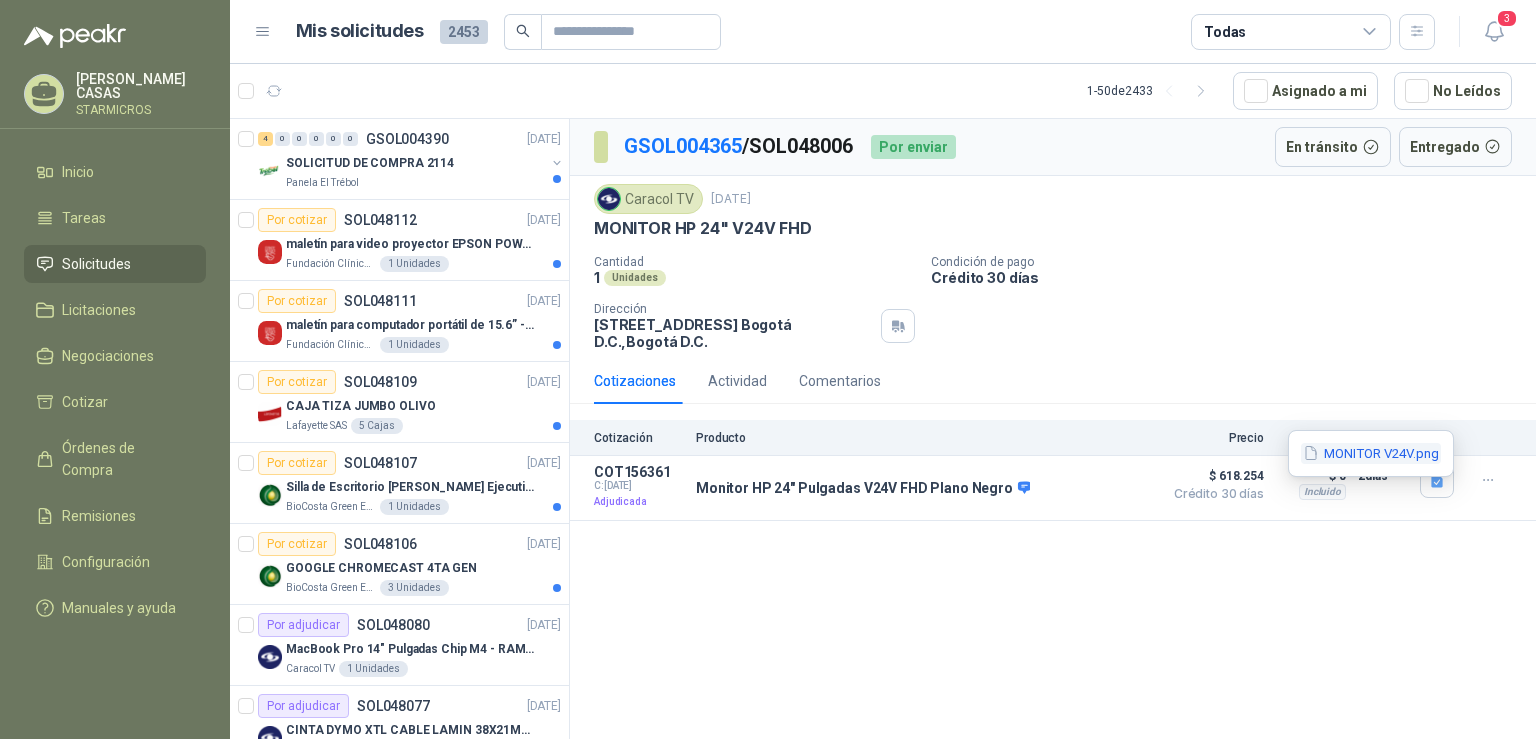 click on "MONITOR V24V.png" at bounding box center [1371, 453] 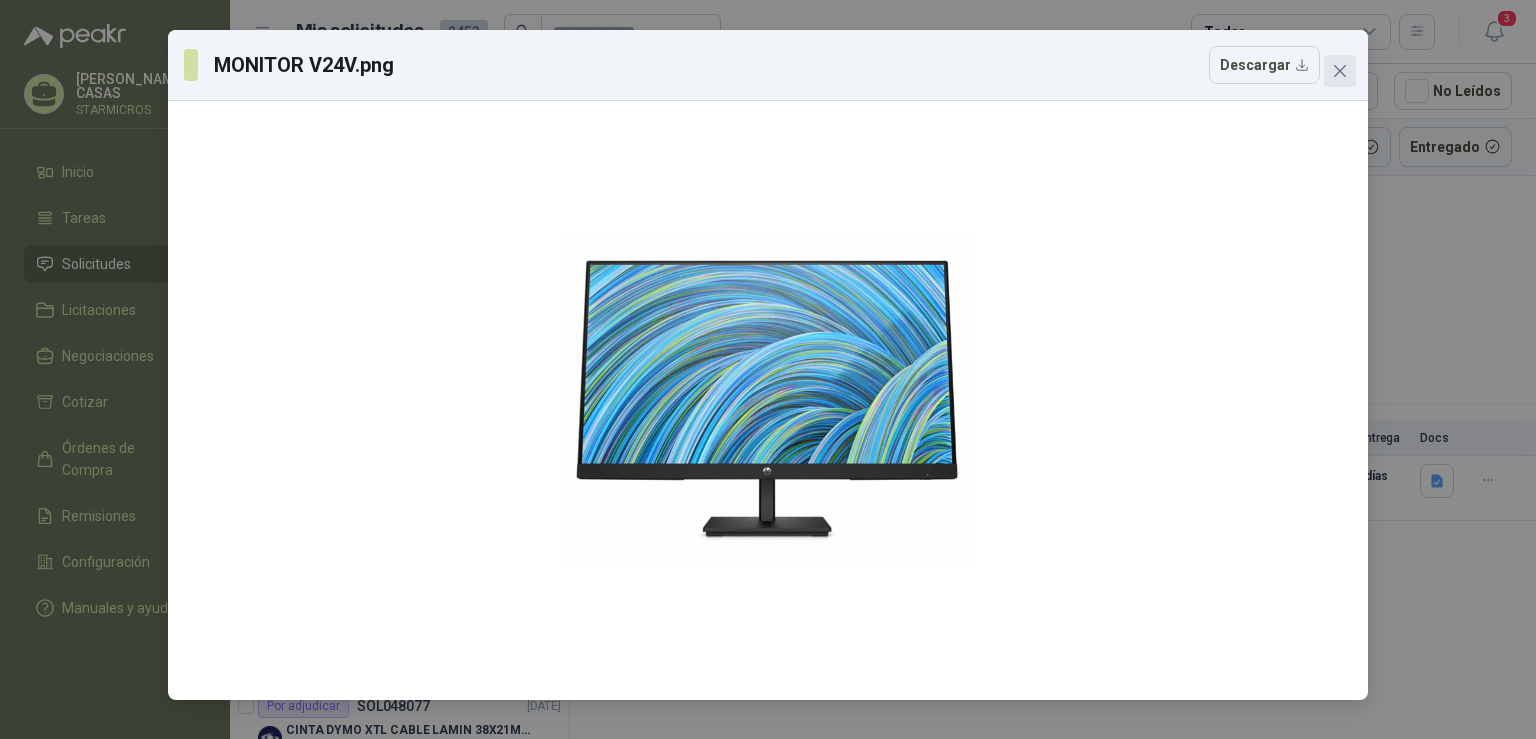 click at bounding box center (1340, 71) 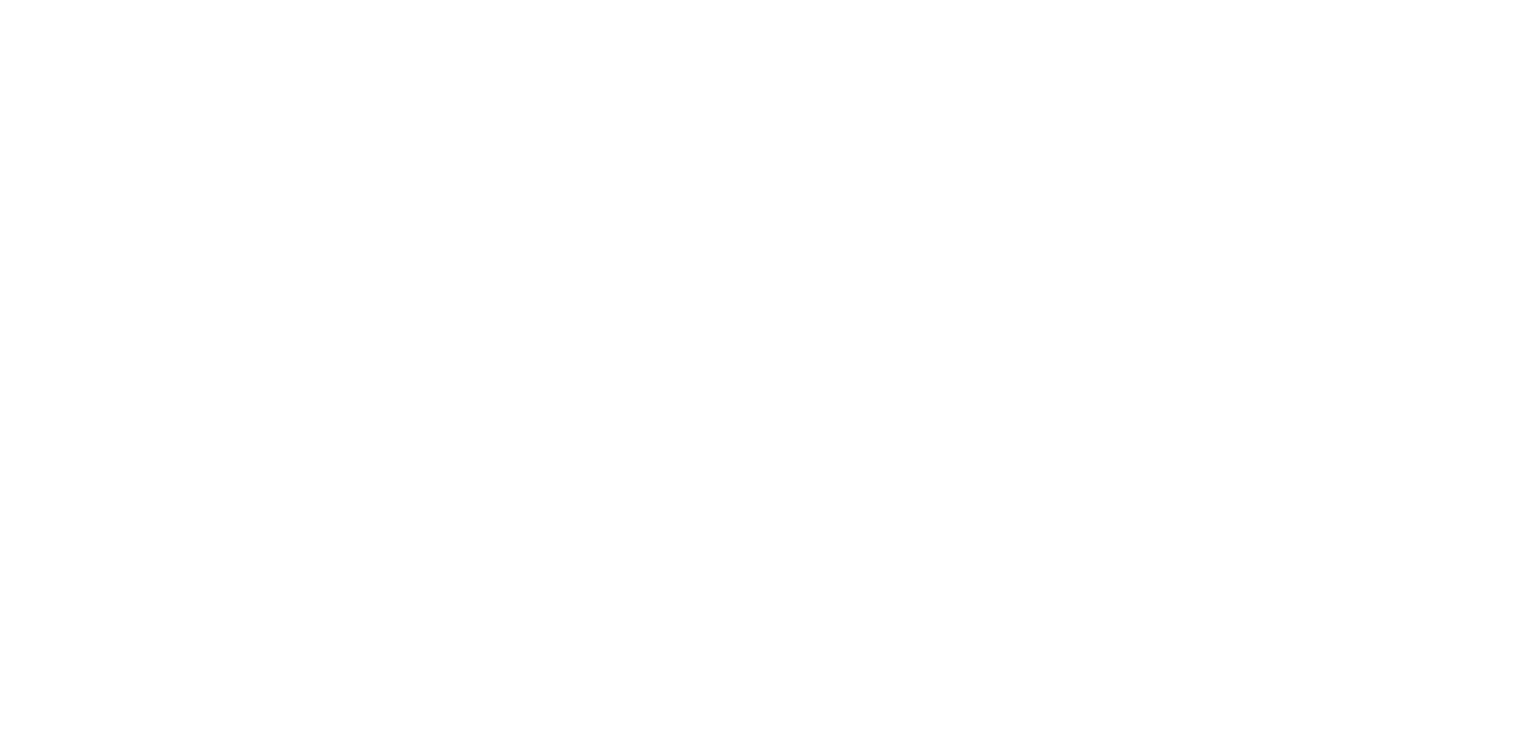 scroll, scrollTop: 0, scrollLeft: 0, axis: both 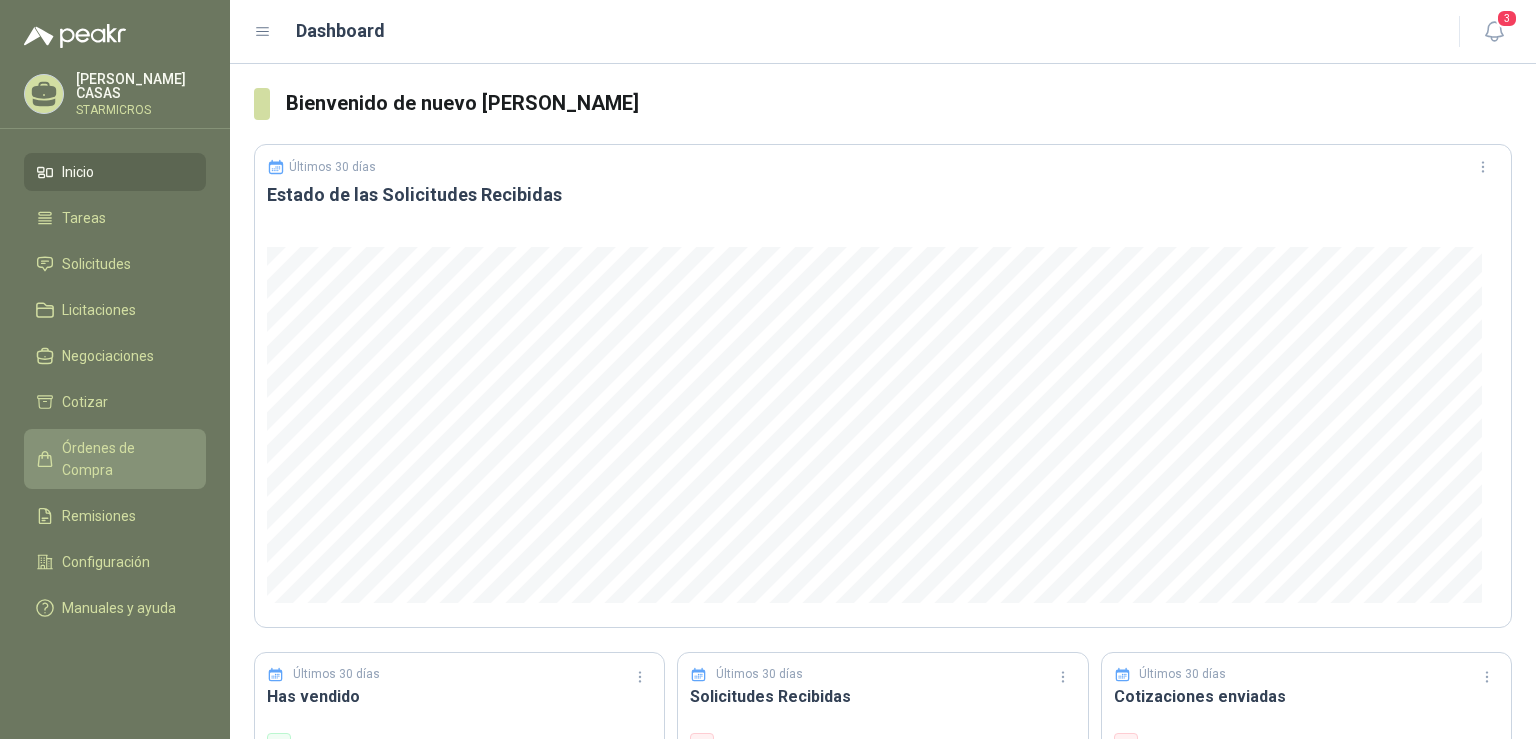 click on "Órdenes de Compra" at bounding box center (124, 459) 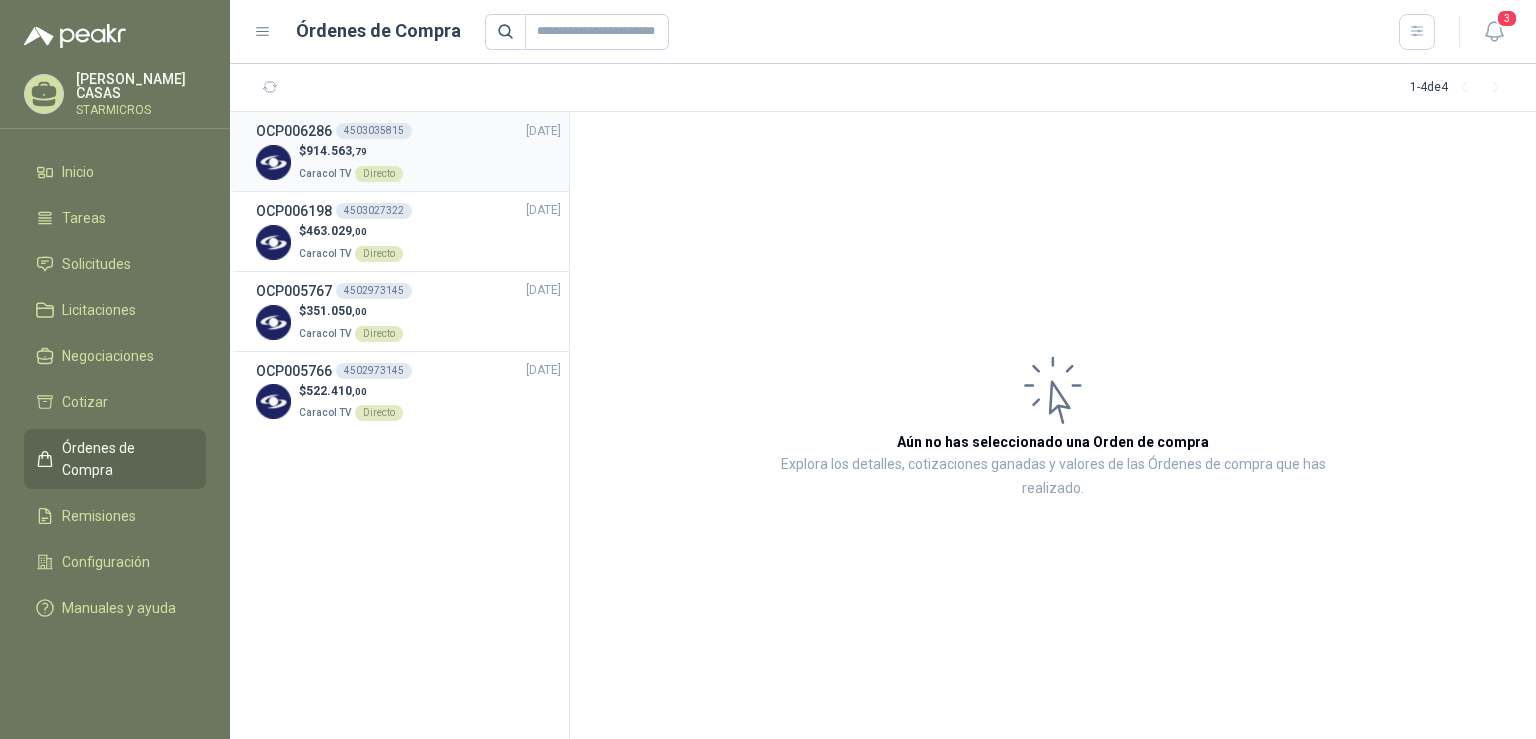 click on "$  914.563 ,79 Caracol TV Directo" at bounding box center (408, 162) 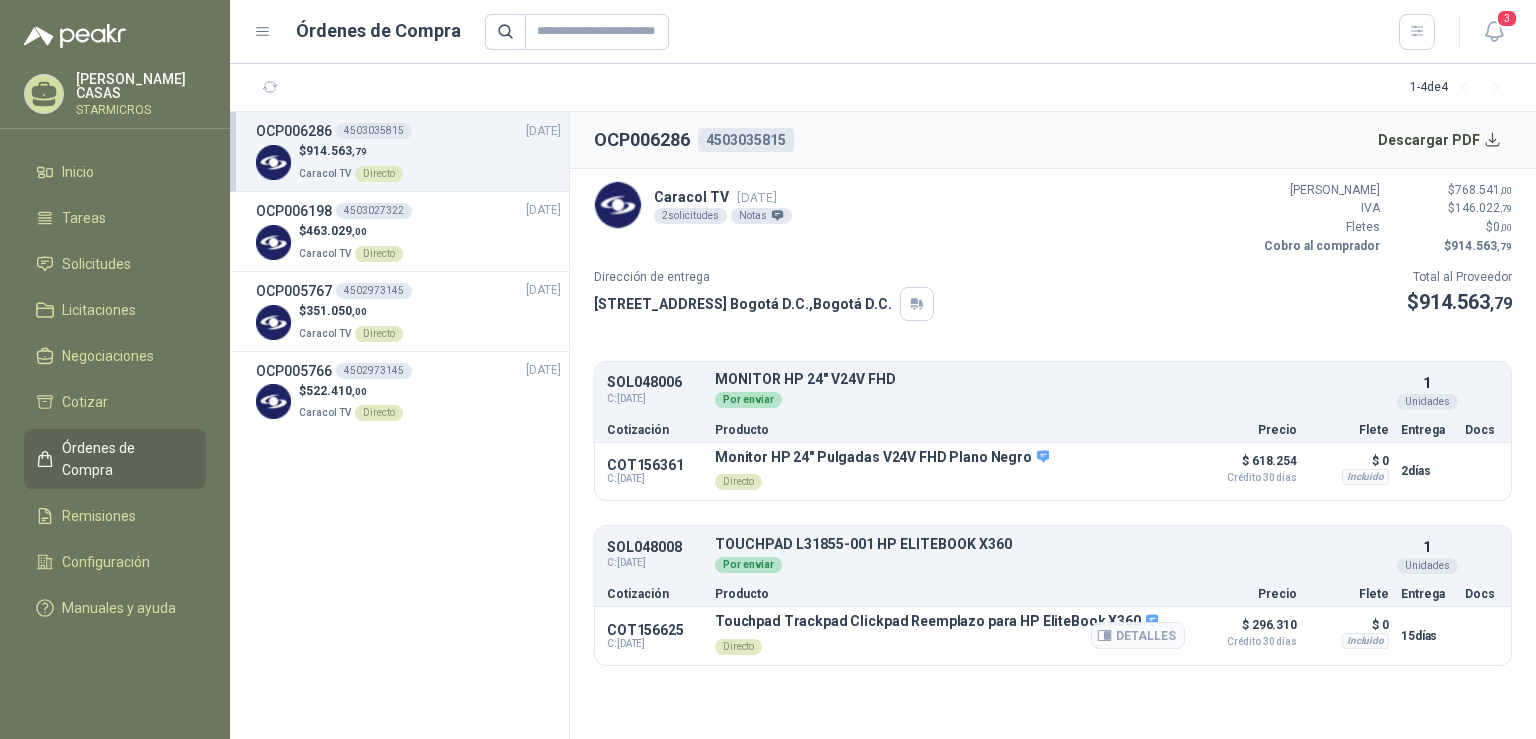 drag, startPoint x: 726, startPoint y: 646, endPoint x: 800, endPoint y: 659, distance: 75.13322 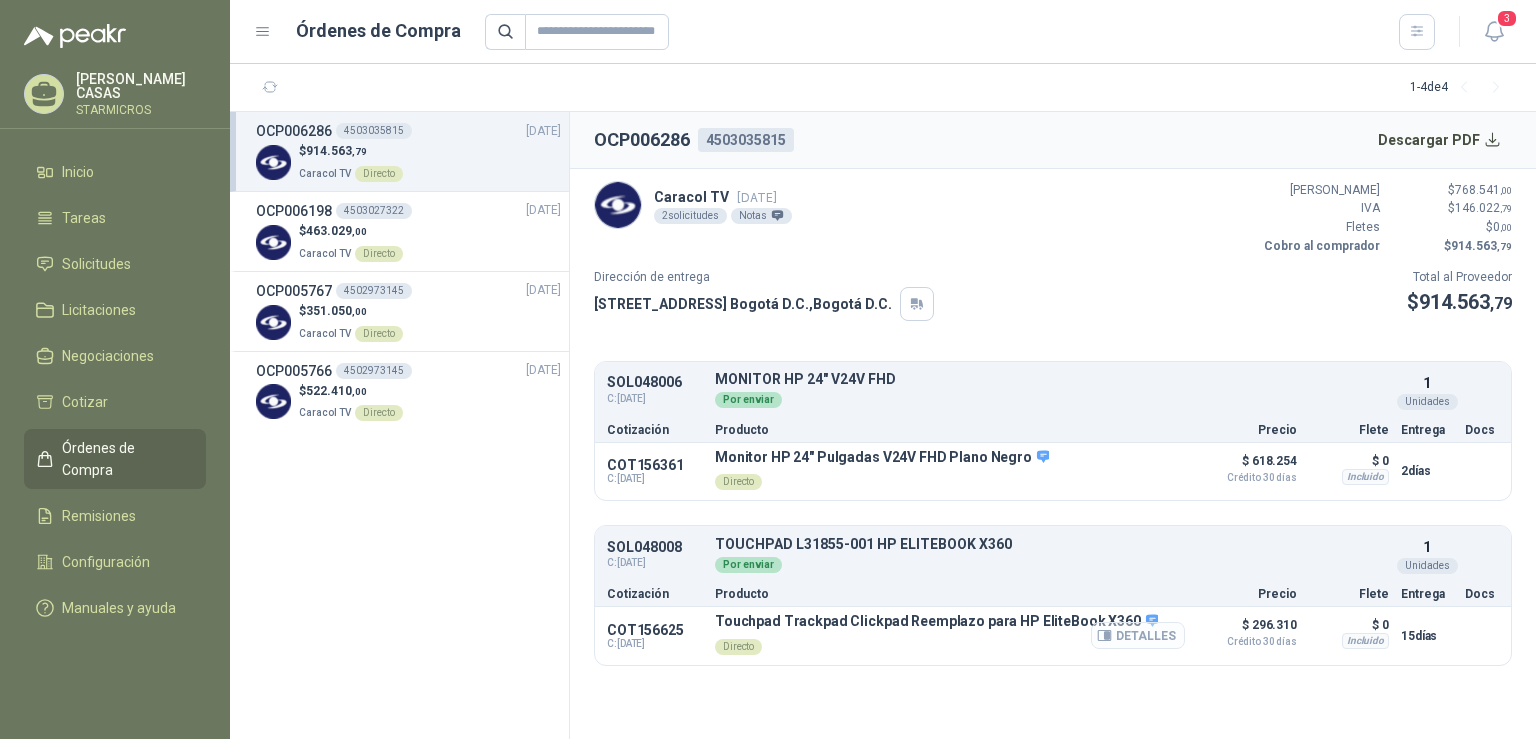 click on "Detalles" at bounding box center [1138, 635] 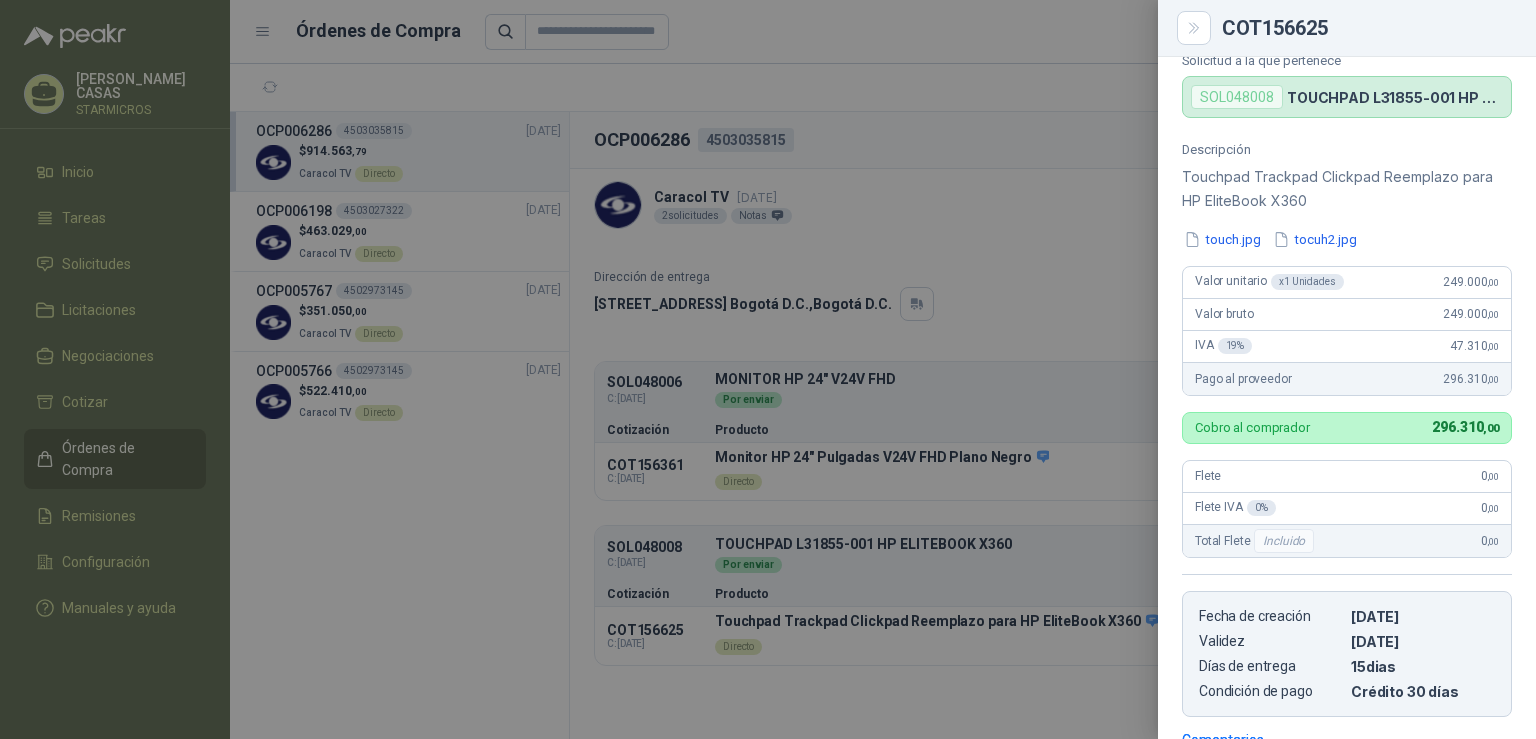 scroll, scrollTop: 121, scrollLeft: 0, axis: vertical 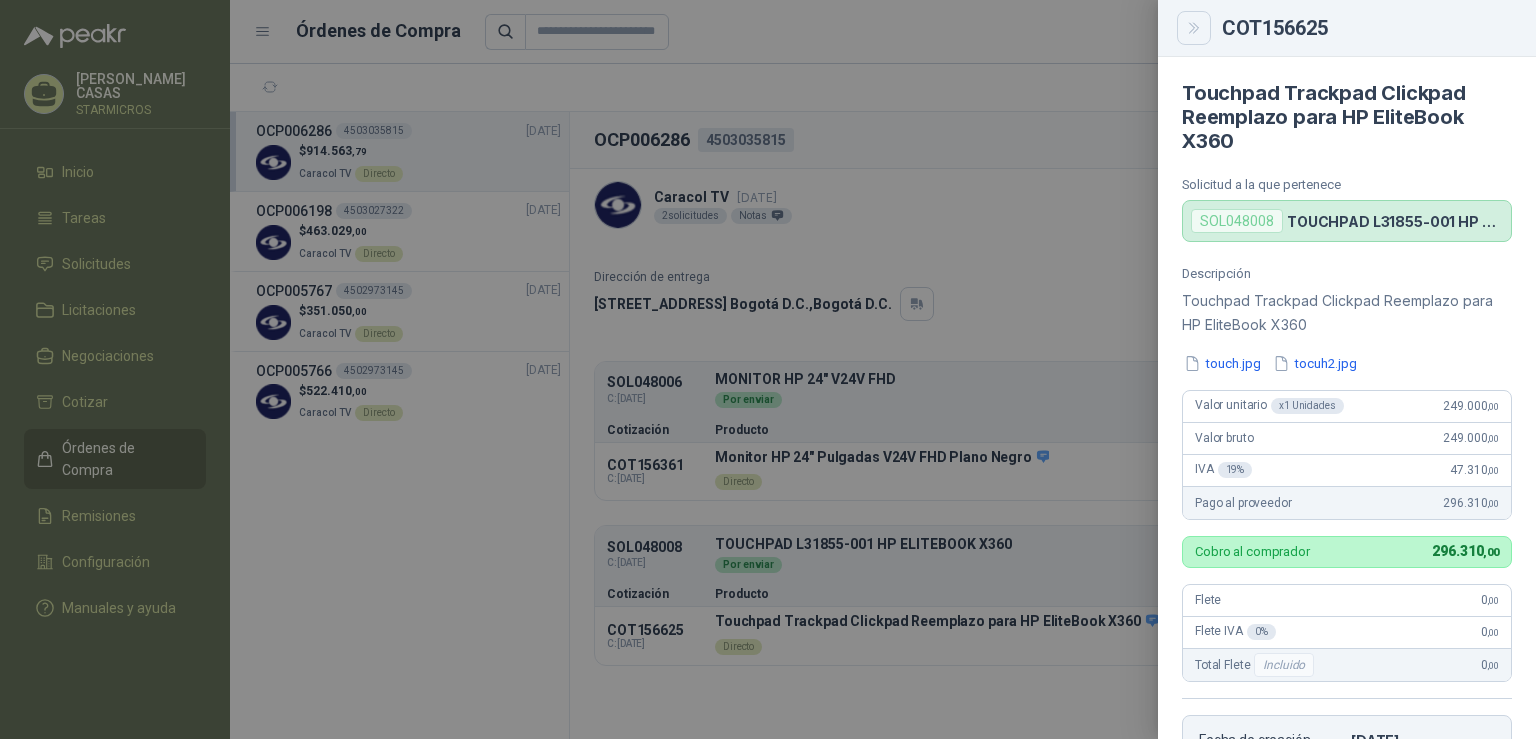 click at bounding box center (1194, 28) 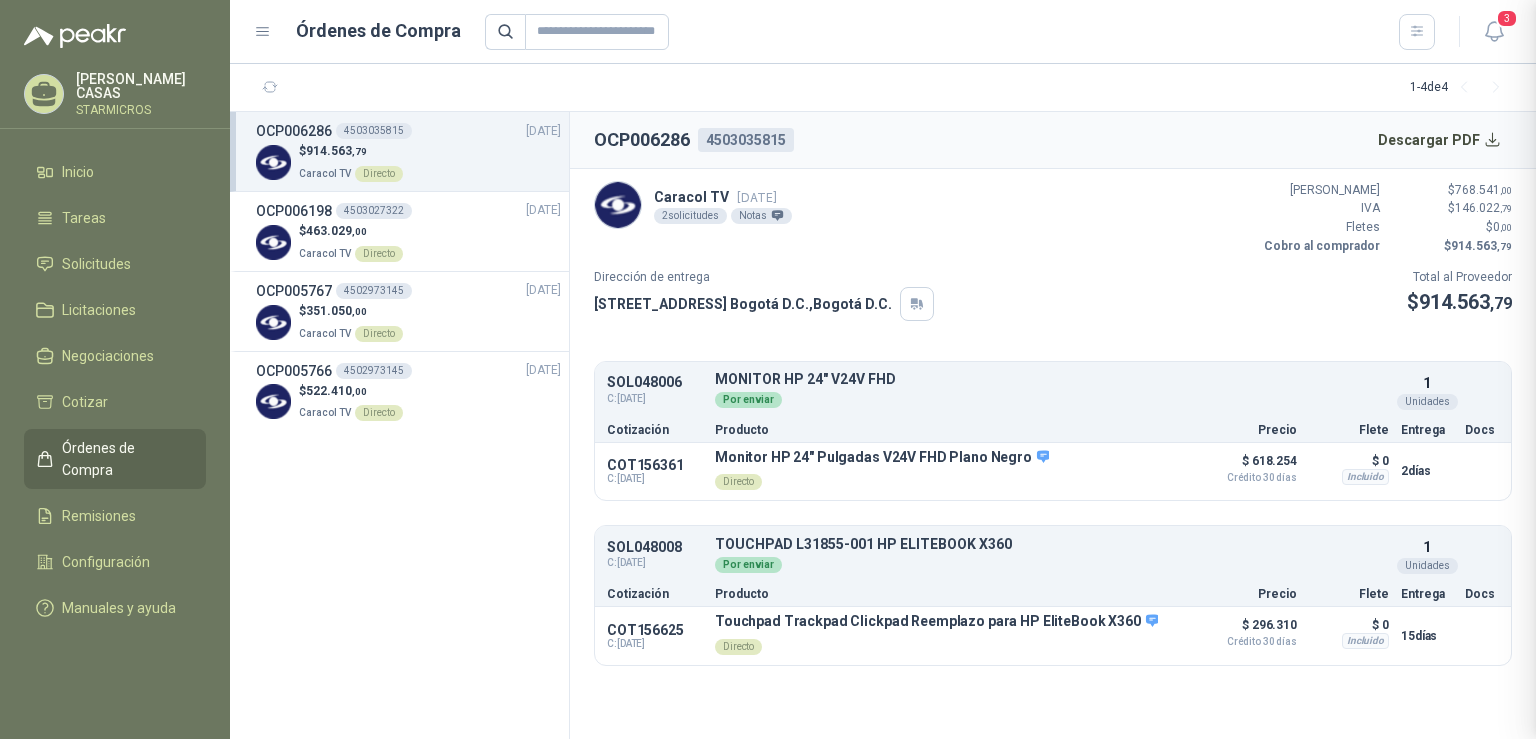type 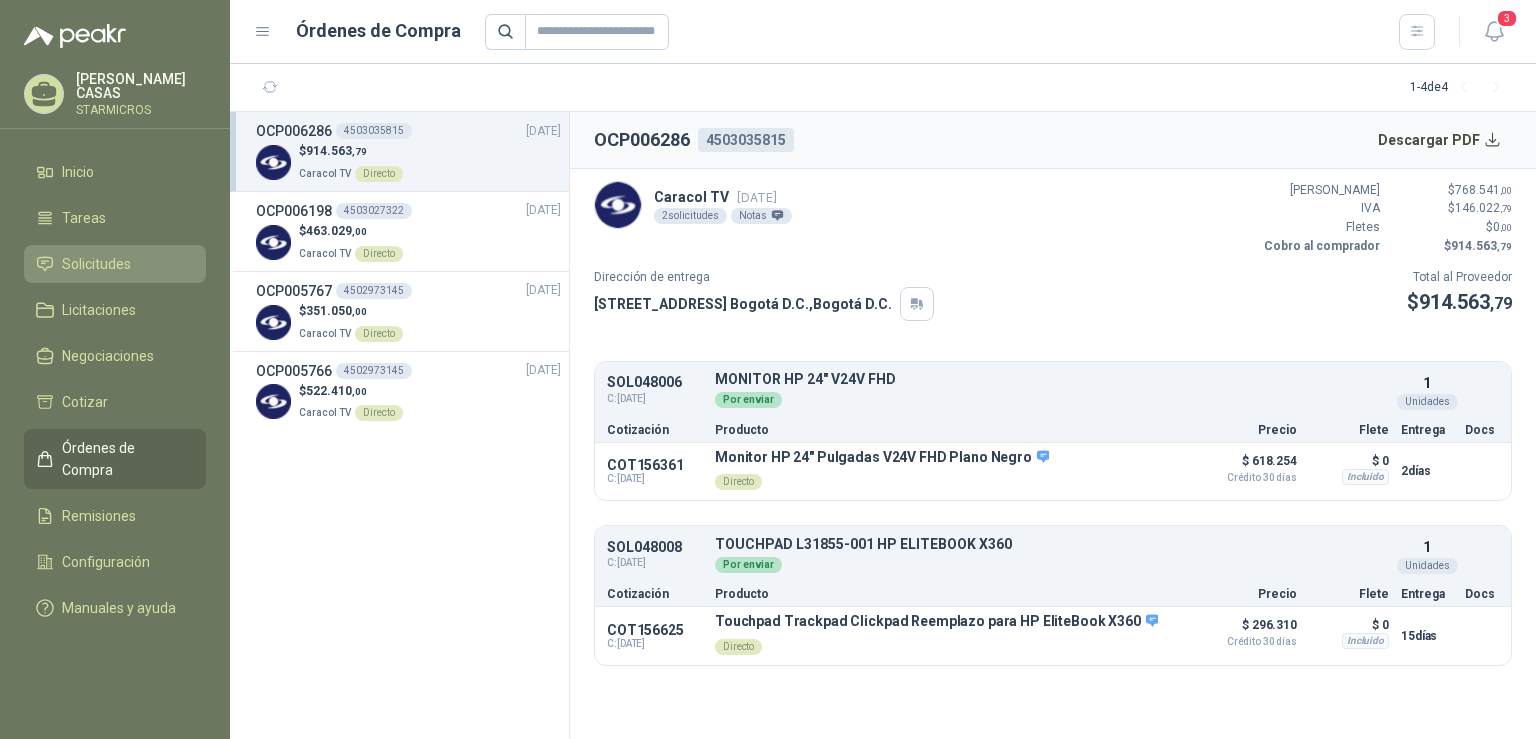 click on "Solicitudes" at bounding box center [96, 264] 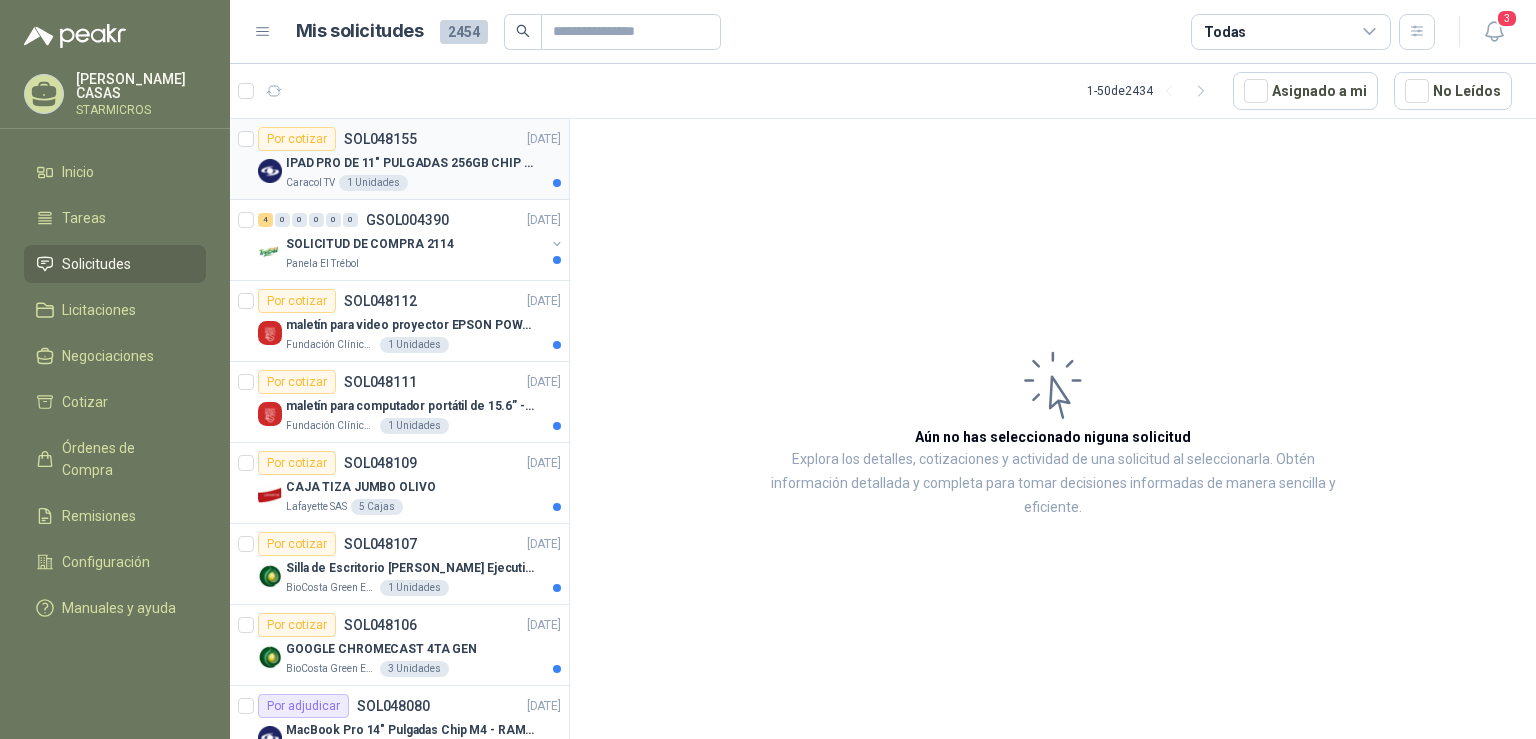 click on "Caracol TV 1   Unidades" at bounding box center (423, 183) 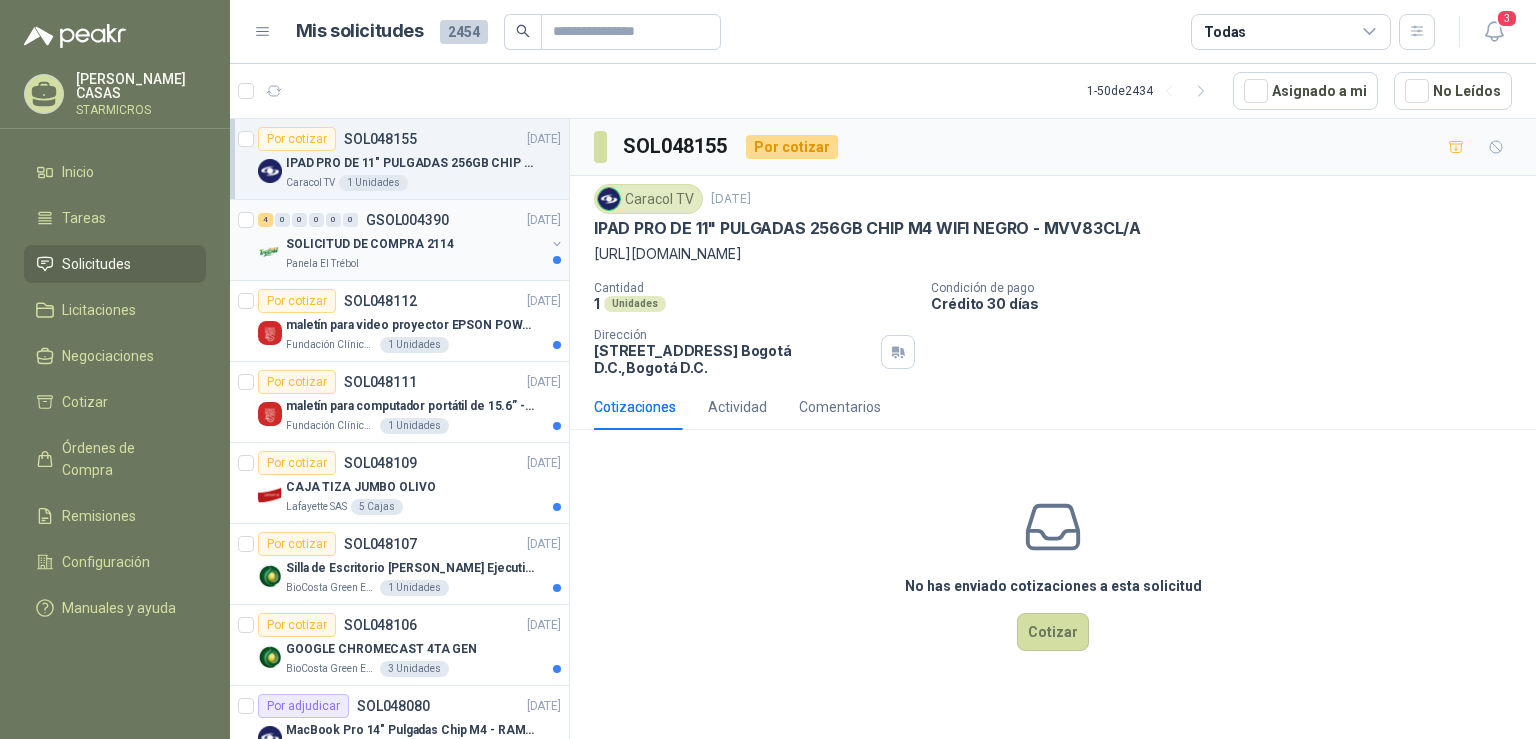 click on "Panela El Trébol" at bounding box center (415, 264) 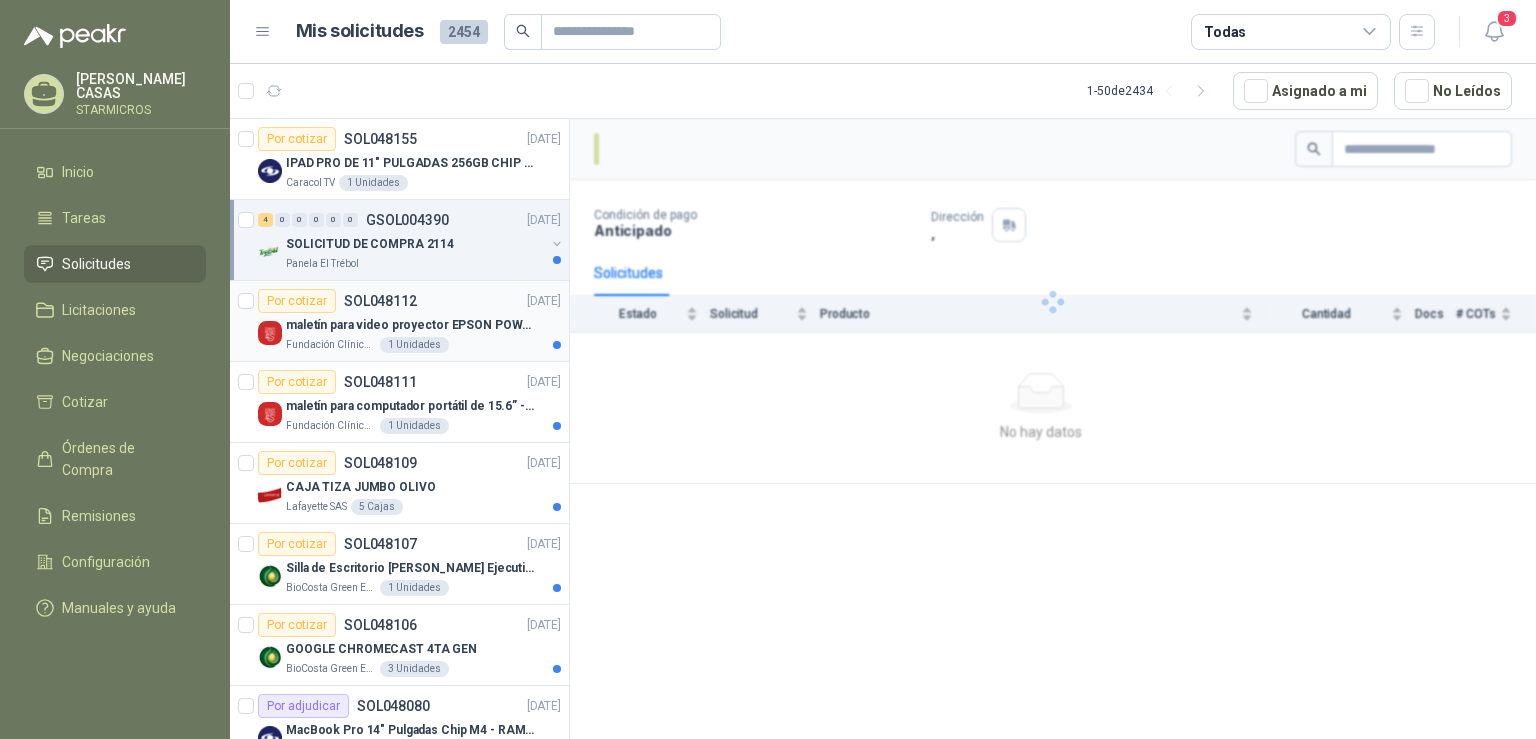 click on "maletín para video proyector  EPSON POWER LITE E20 (30 cm x [DOMAIN_NAME] x 9.1 cm ) y peso (2.7 km)" at bounding box center [410, 325] 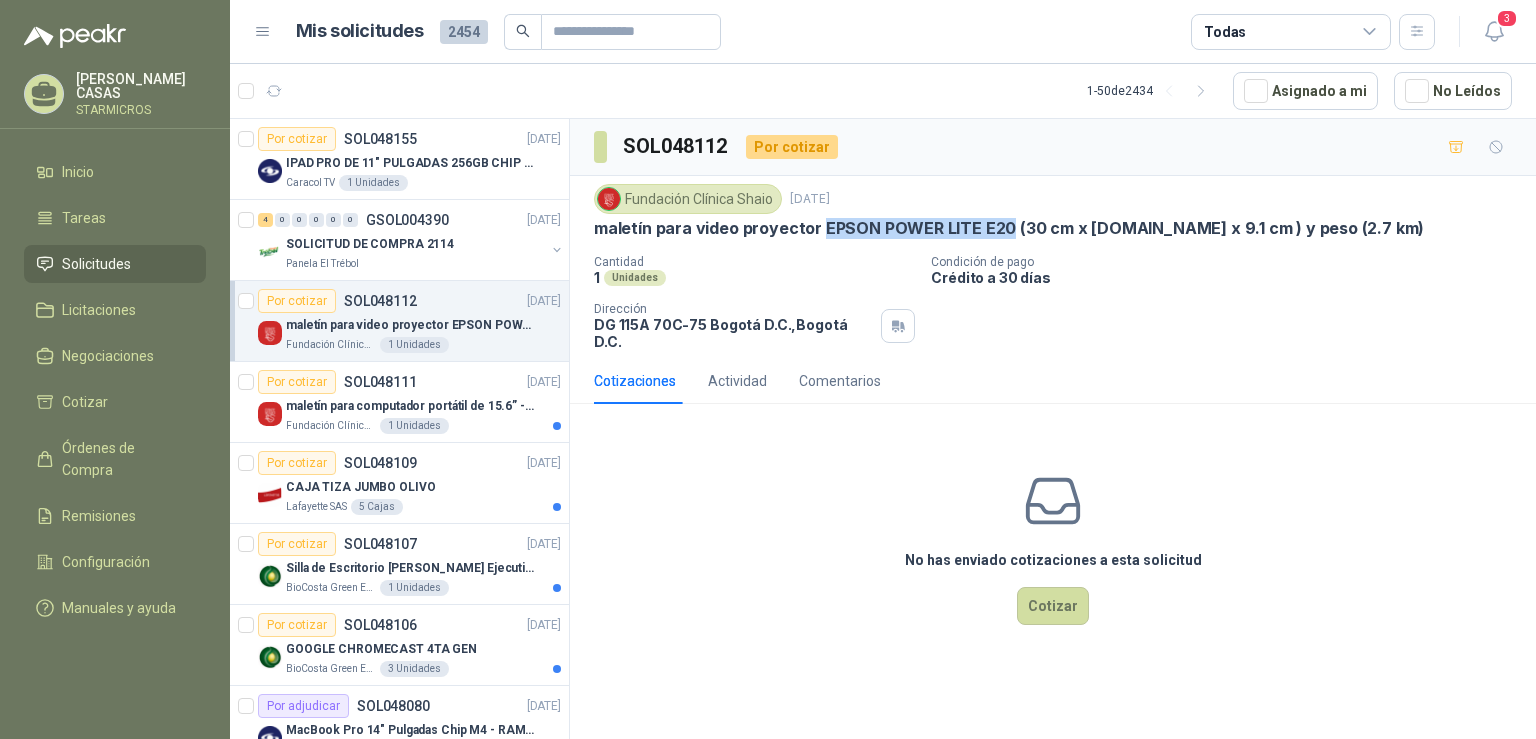 drag, startPoint x: 838, startPoint y: 232, endPoint x: 1040, endPoint y: 229, distance: 202.02228 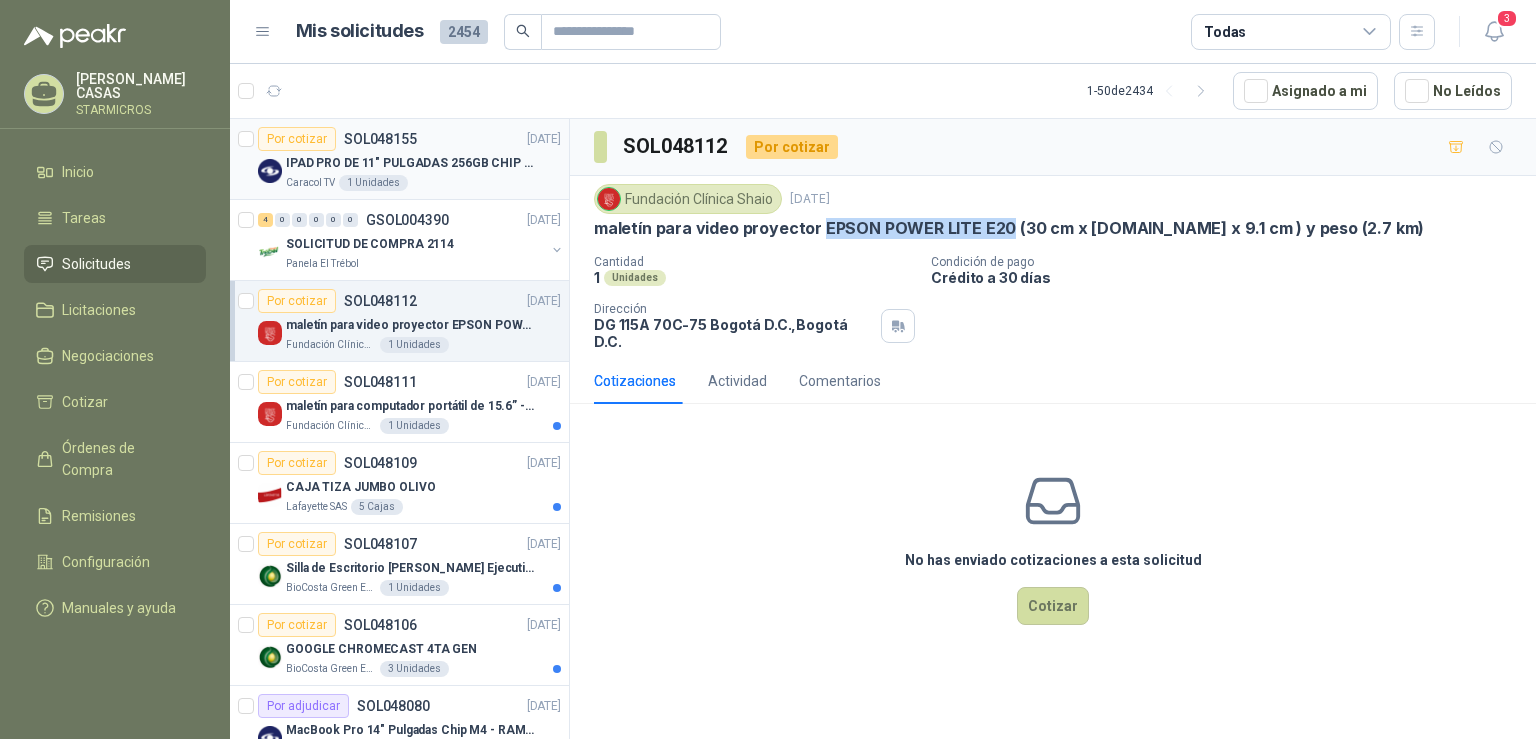 click on "IPAD PRO DE 11" PULGADAS 256GB CHIP M4 WIFI NEGRO - MVV83CL/A" at bounding box center [410, 163] 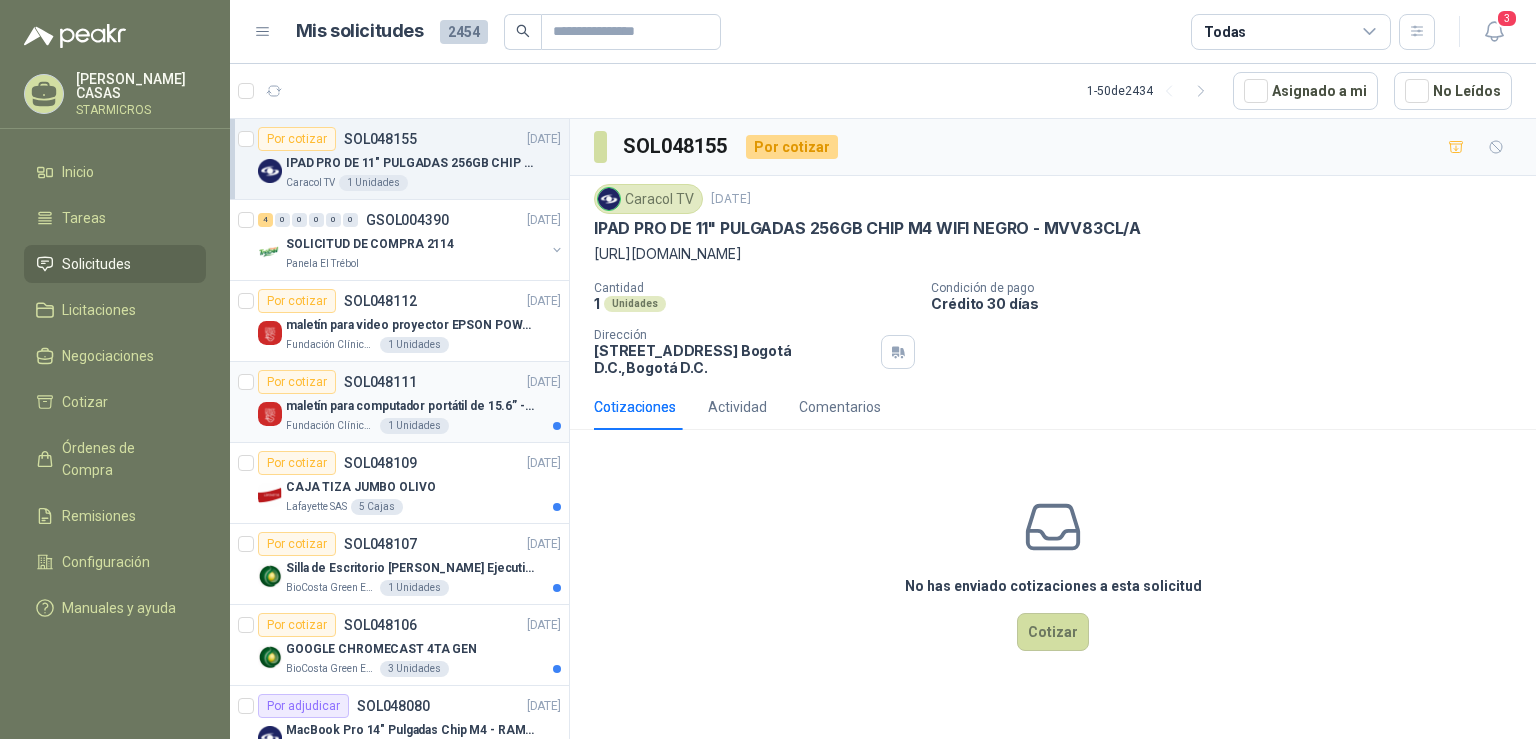 click on "maletín para computador portátil de 15.6” - 16”." at bounding box center [410, 406] 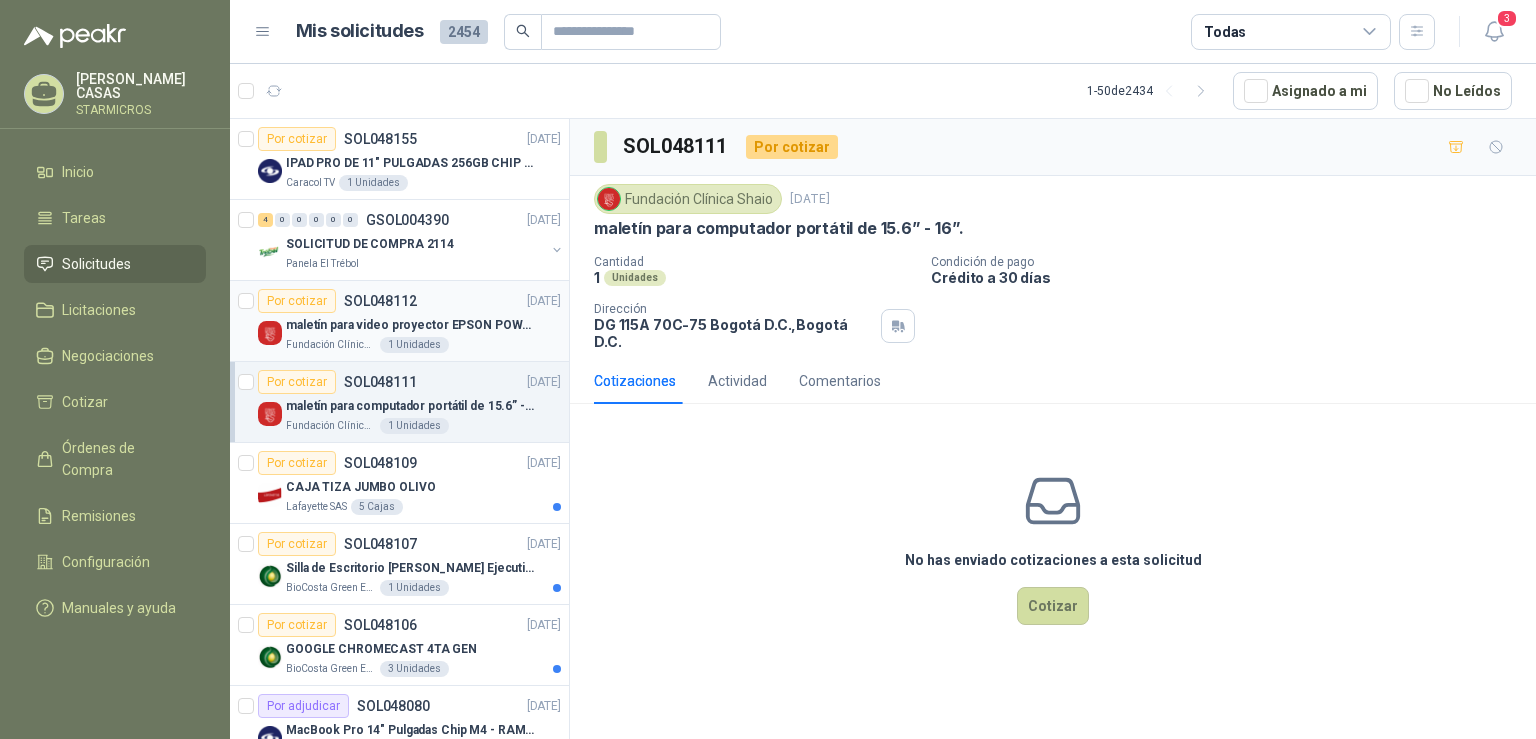 click on "maletín para video proyector  EPSON POWER LITE E20 (30 cm x [DOMAIN_NAME] x 9.1 cm ) y peso (2.7 km)" at bounding box center [410, 325] 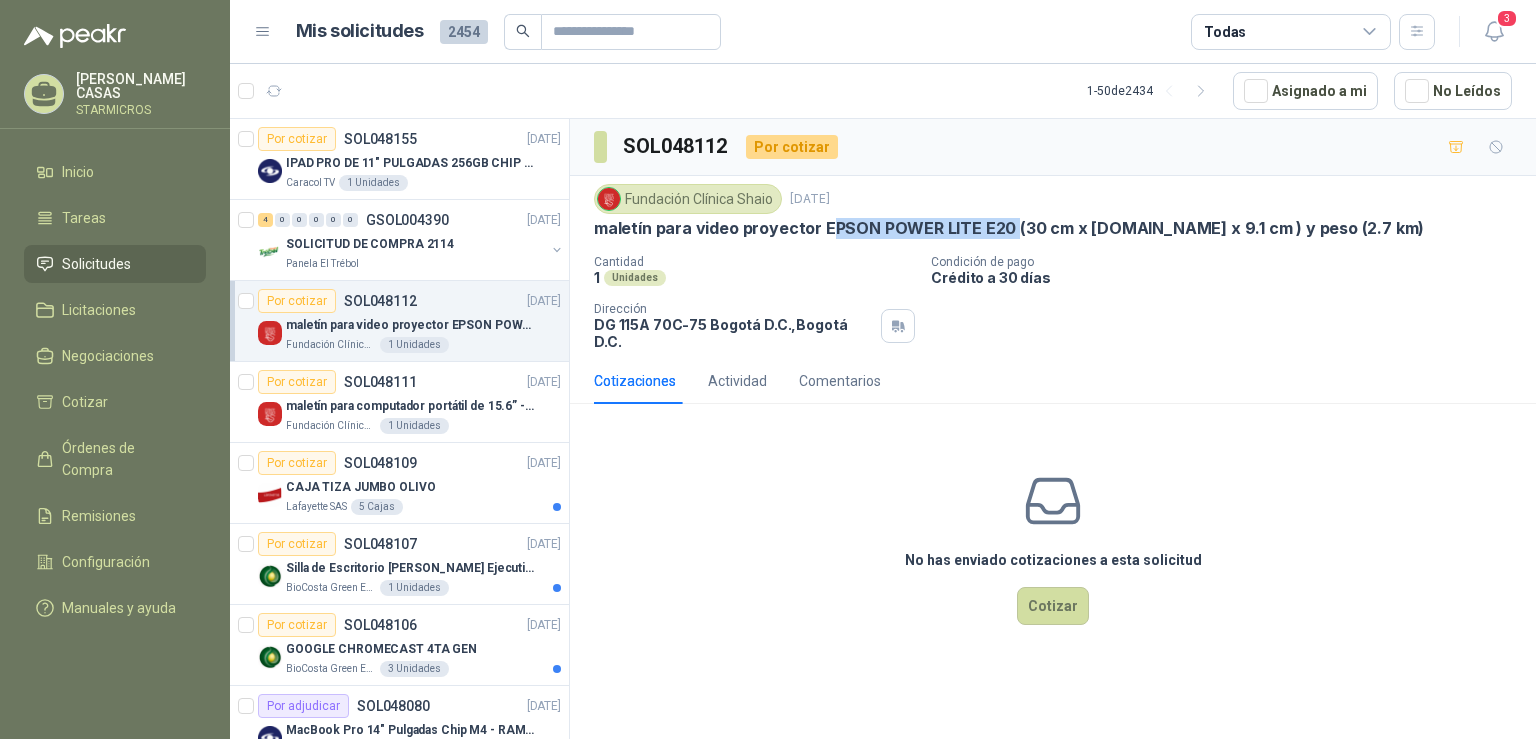 drag, startPoint x: 845, startPoint y: 228, endPoint x: 1050, endPoint y: 231, distance: 205.02196 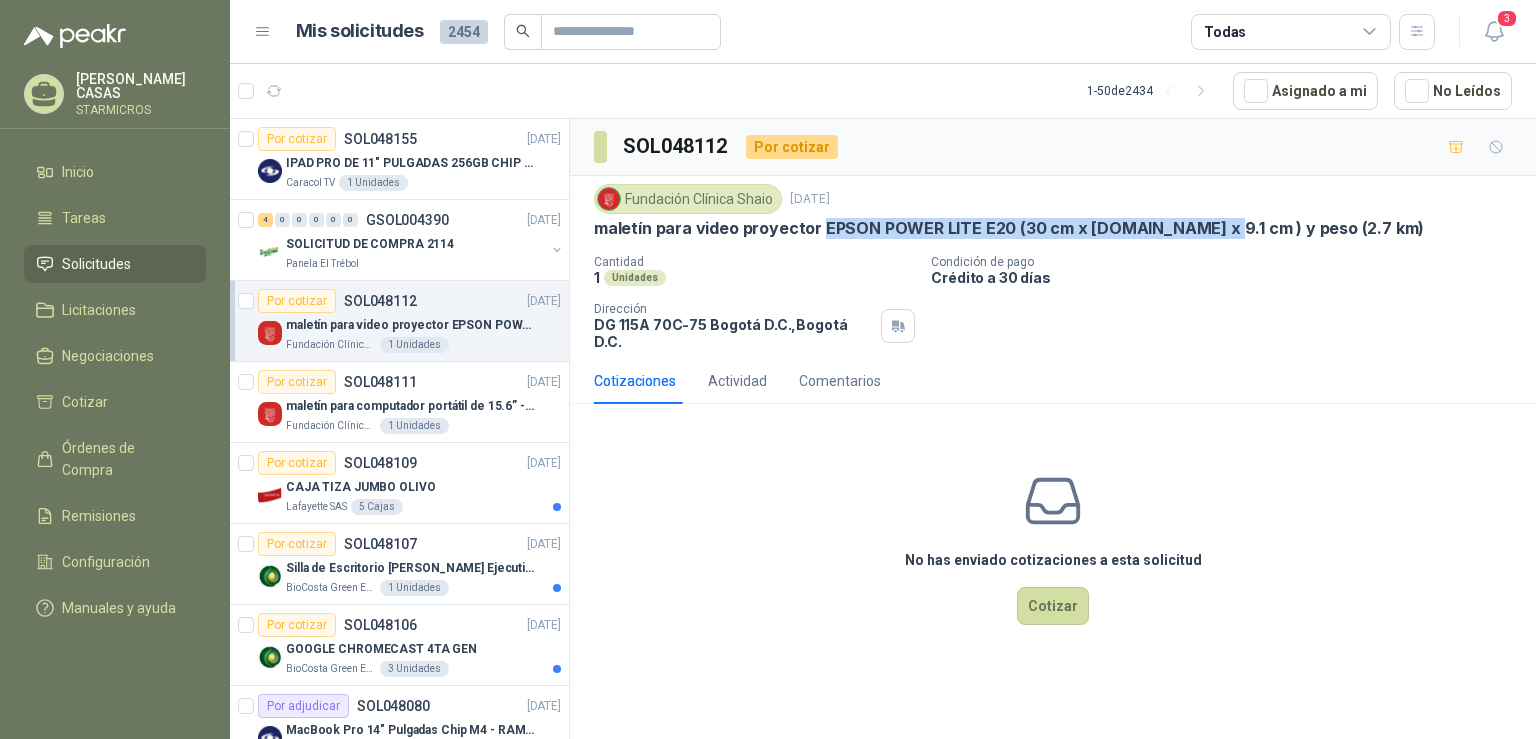 drag, startPoint x: 842, startPoint y: 222, endPoint x: 1260, endPoint y: 238, distance: 418.30612 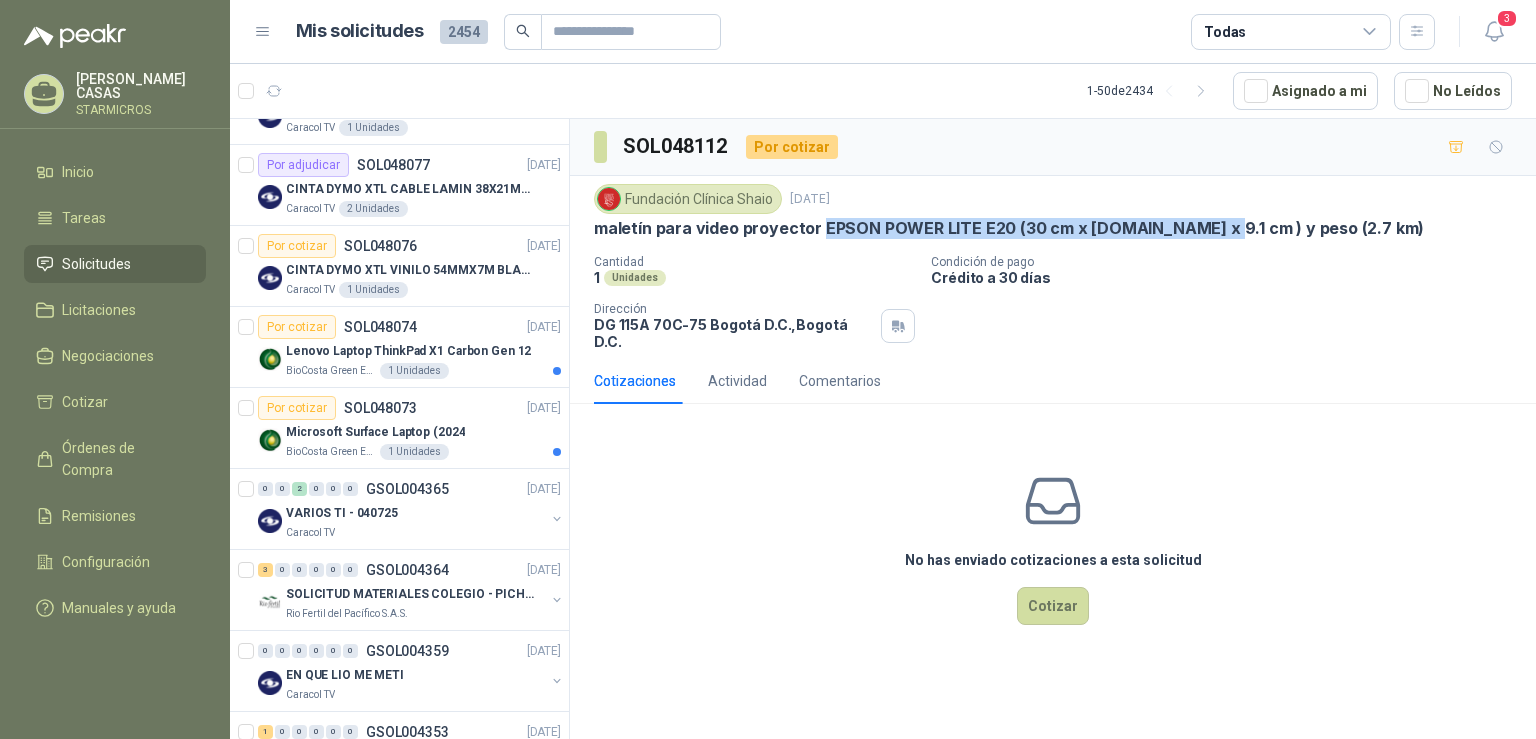 scroll, scrollTop: 656, scrollLeft: 0, axis: vertical 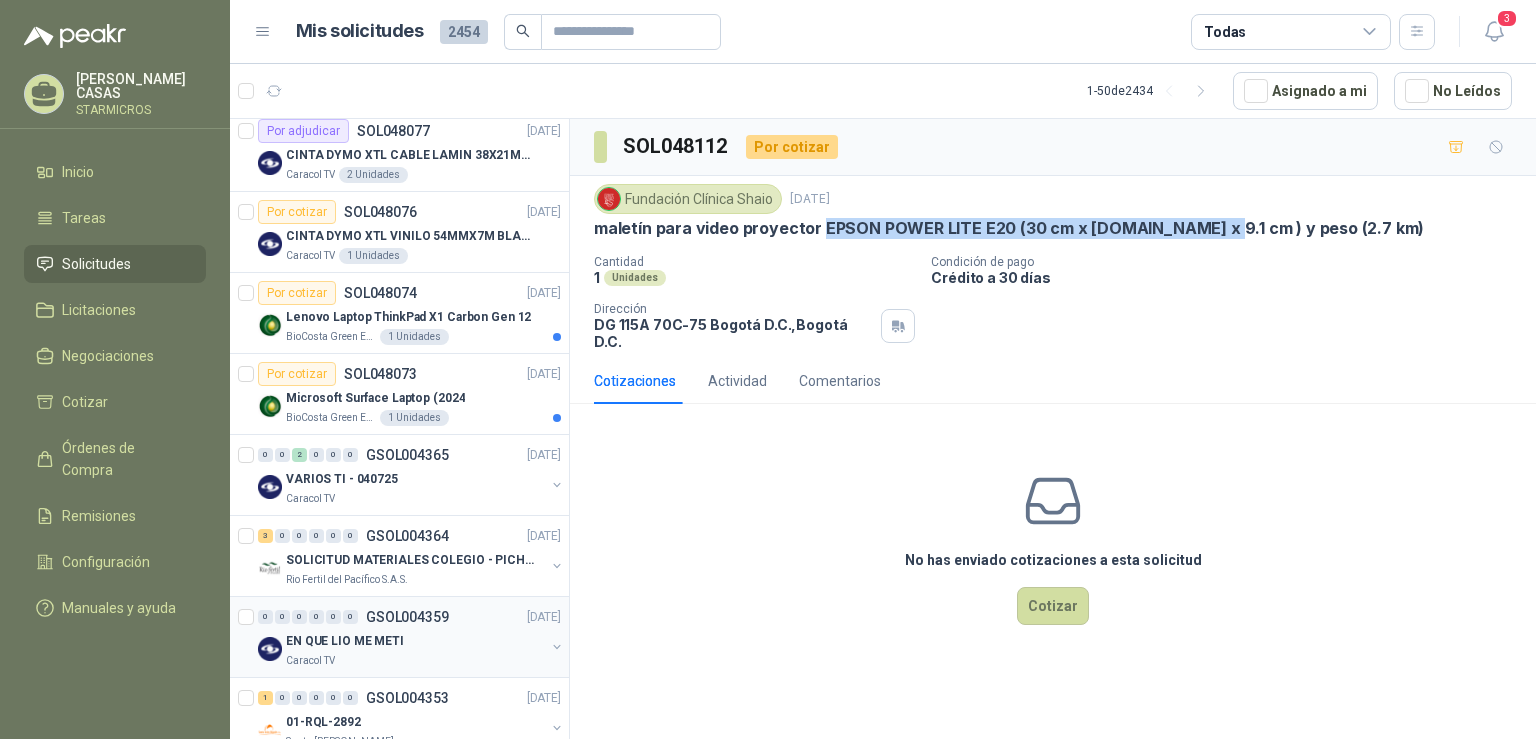 click on "0   0   0   0   0   0   GSOL004359 04/07/25" at bounding box center [411, 617] 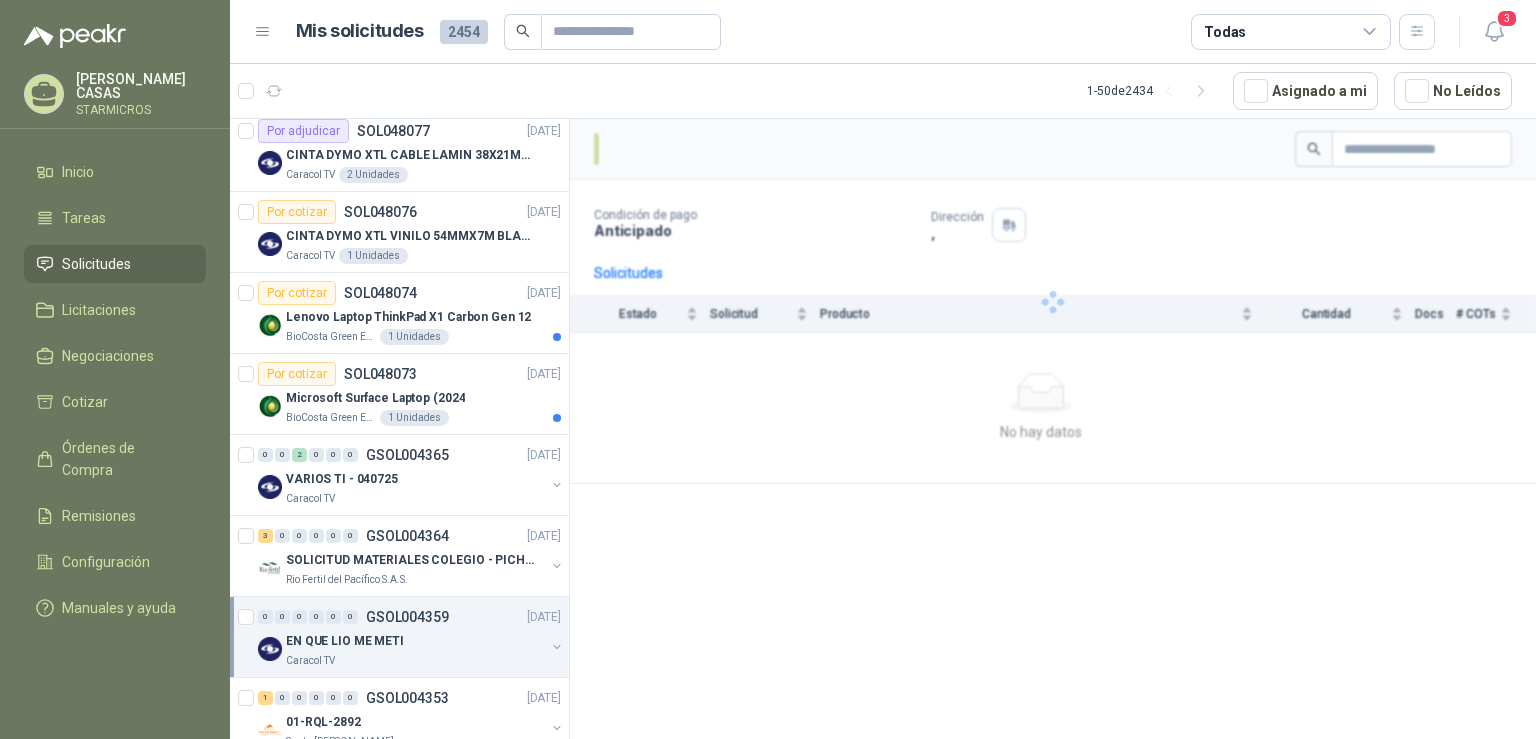 scroll, scrollTop: 656, scrollLeft: 0, axis: vertical 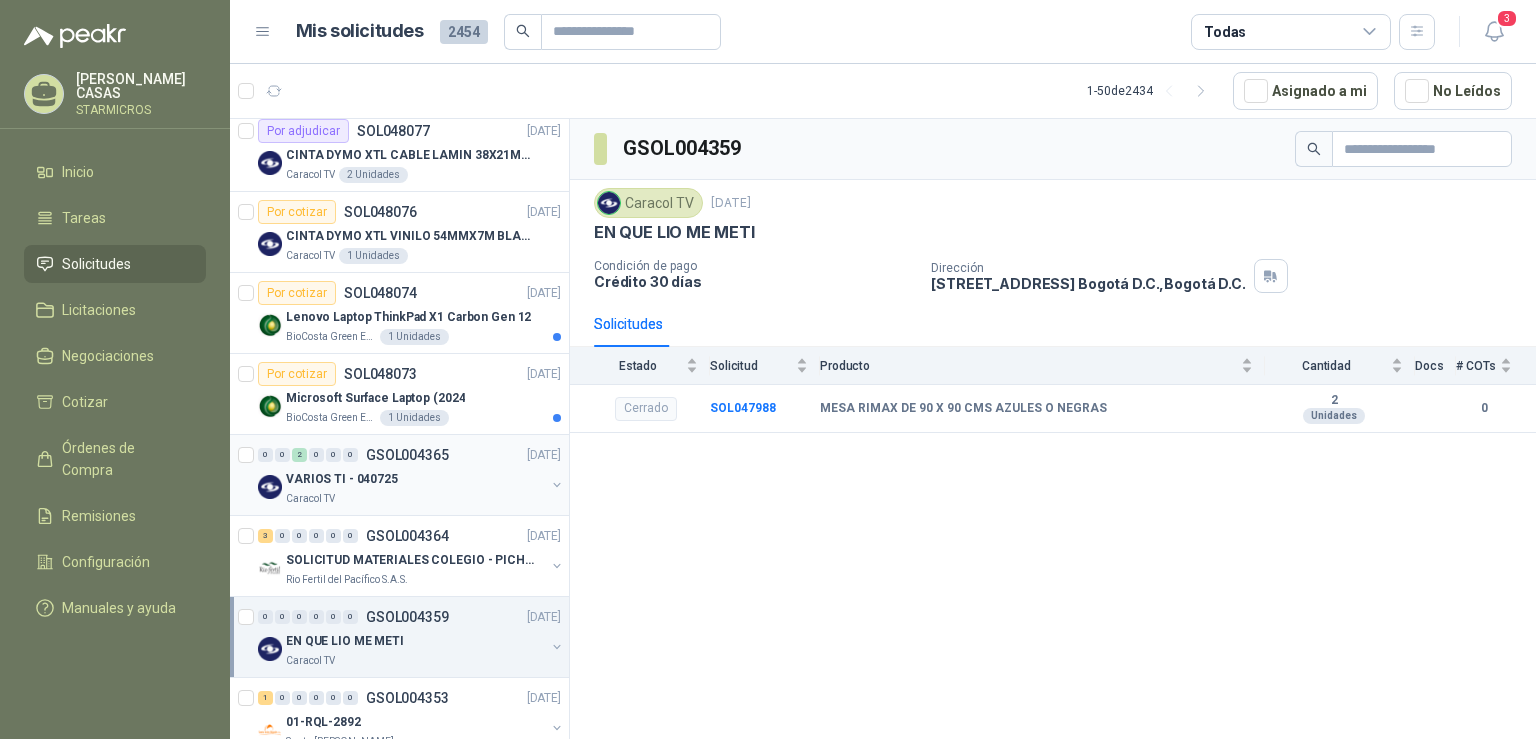 click on "Caracol TV" at bounding box center (415, 499) 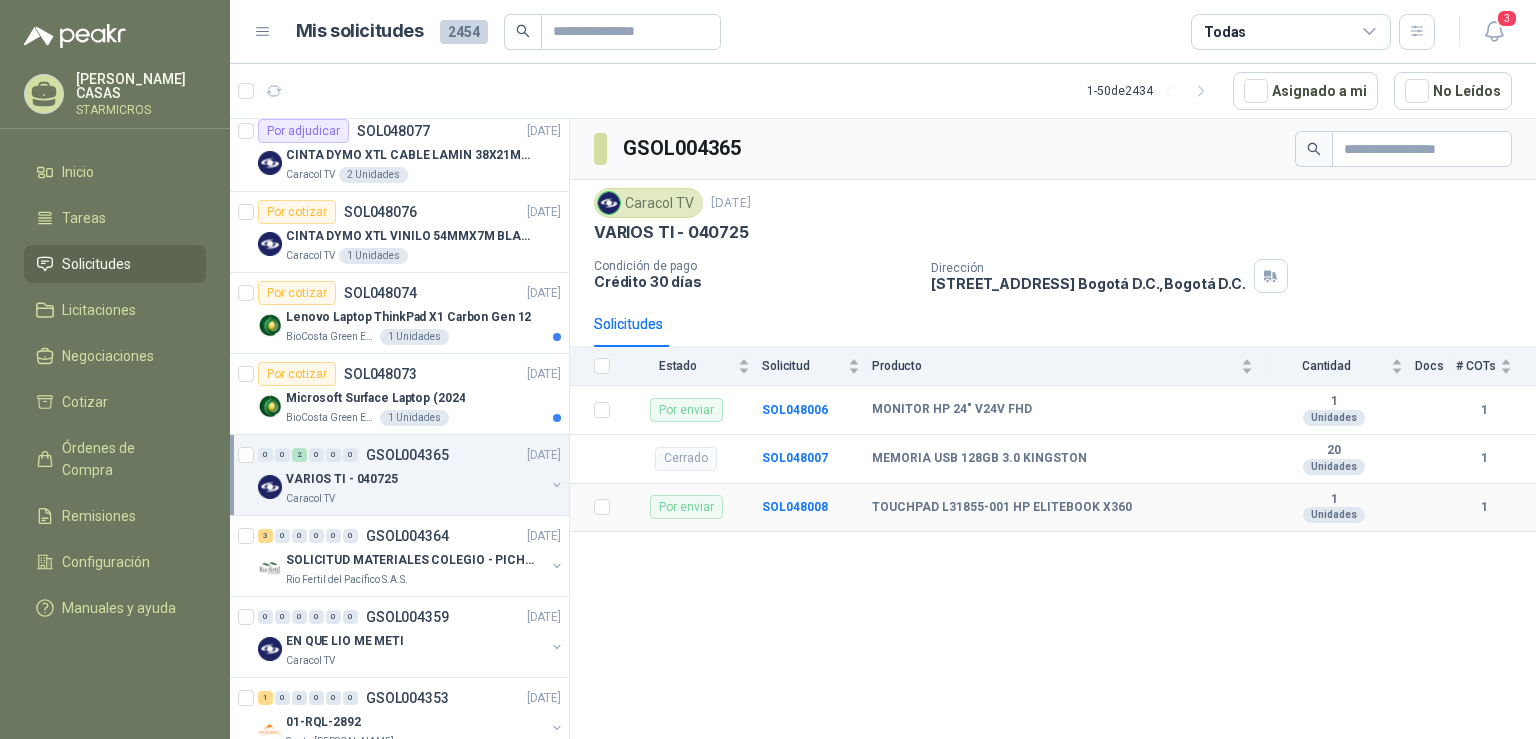 click on "1" at bounding box center [1484, 507] 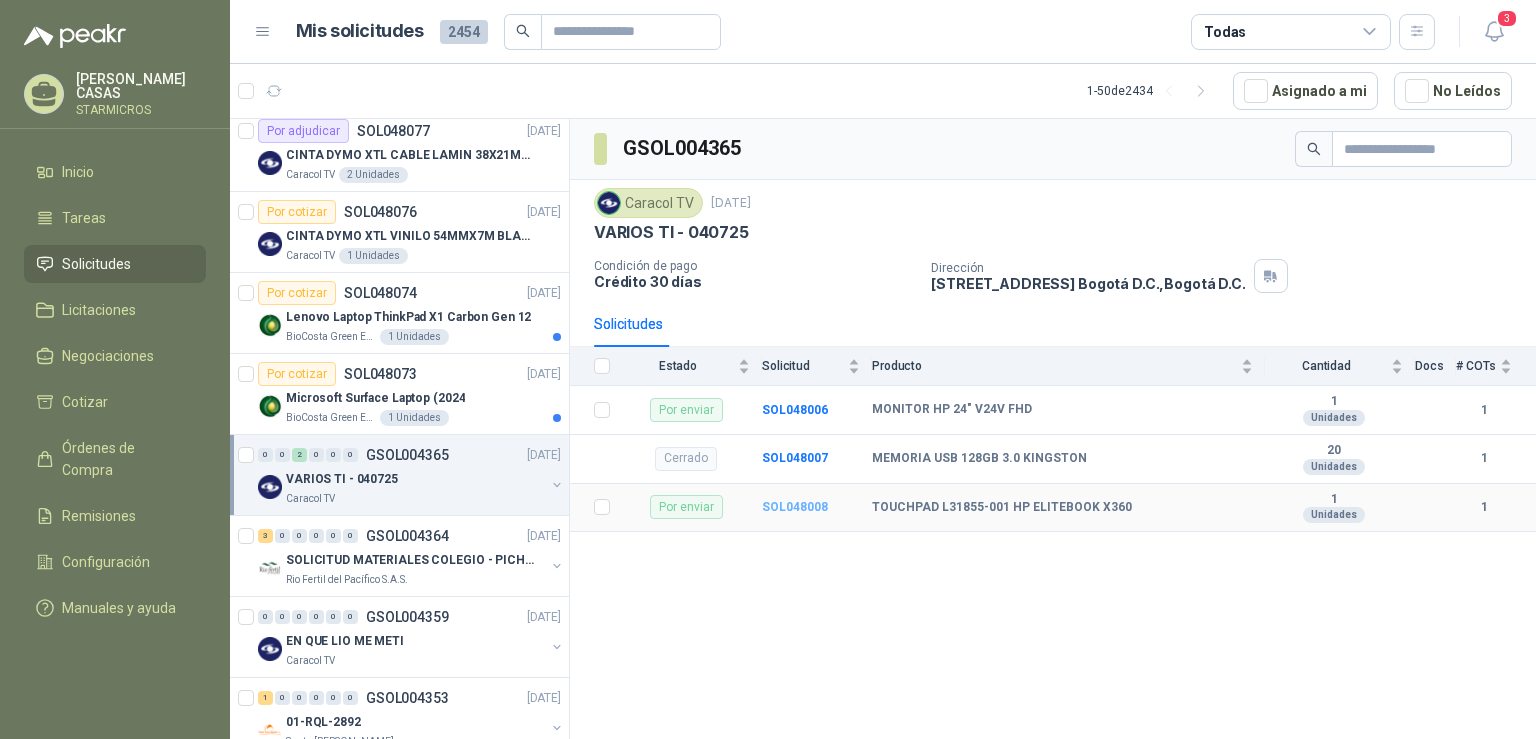 click on "SOL048008" at bounding box center (795, 507) 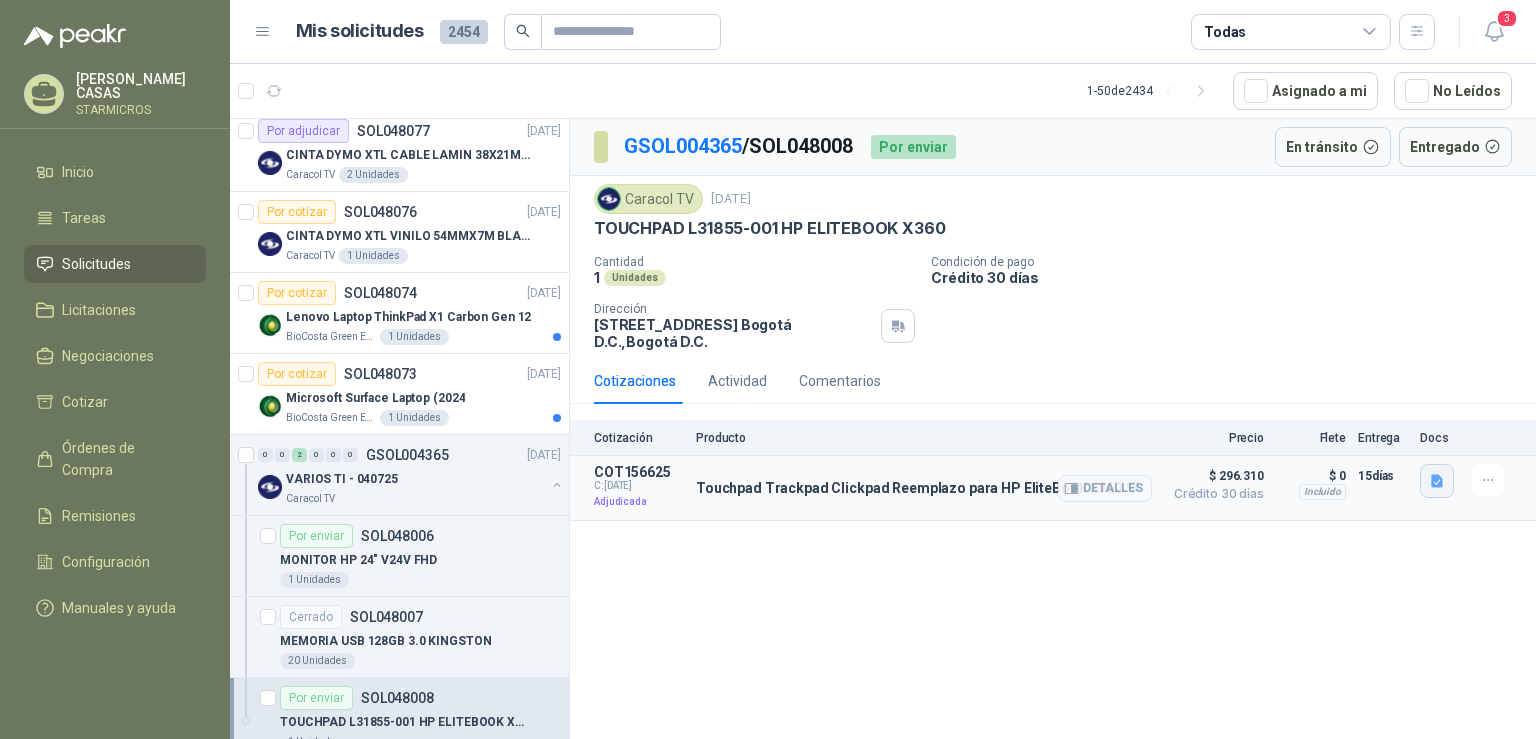 click at bounding box center (1437, 481) 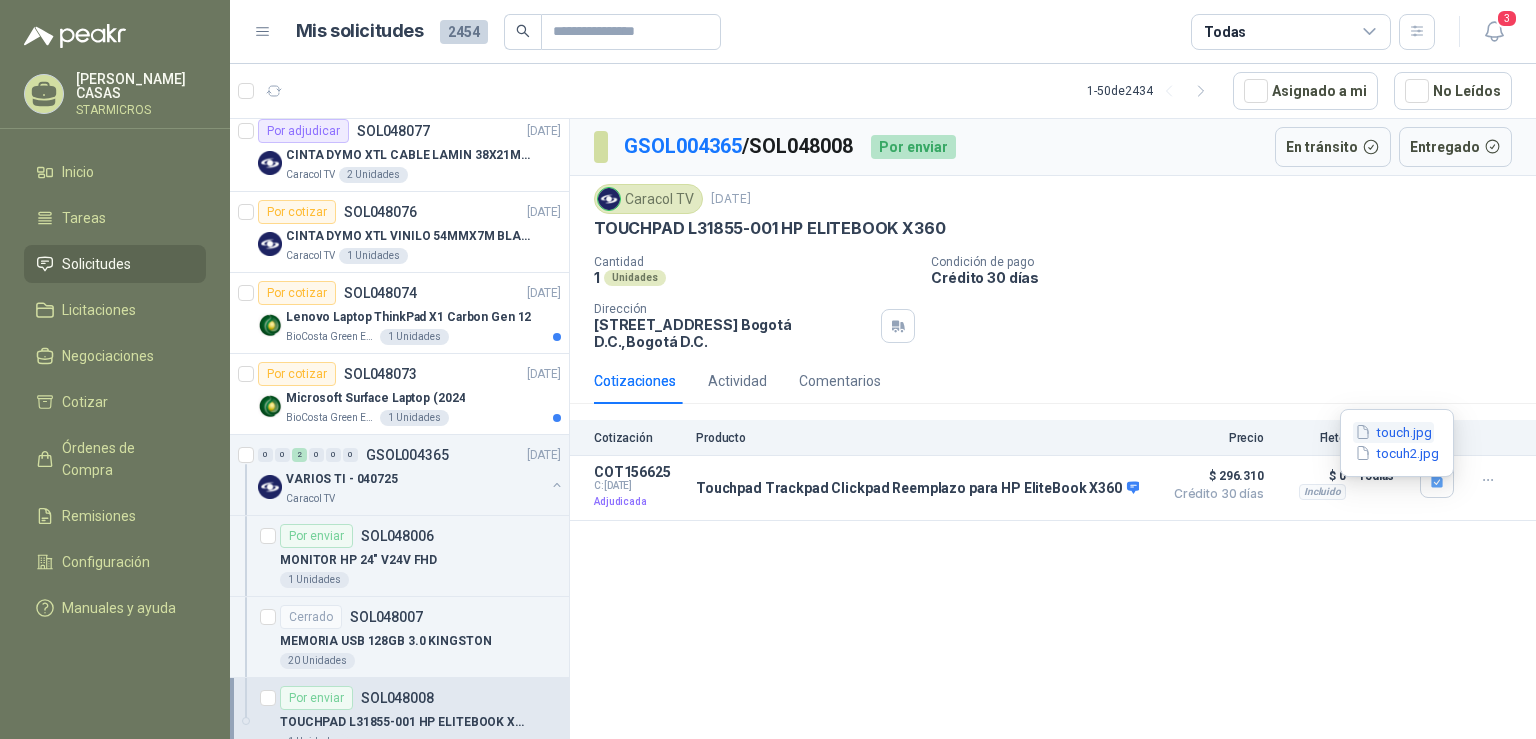click on "touch.jpg" at bounding box center (1393, 432) 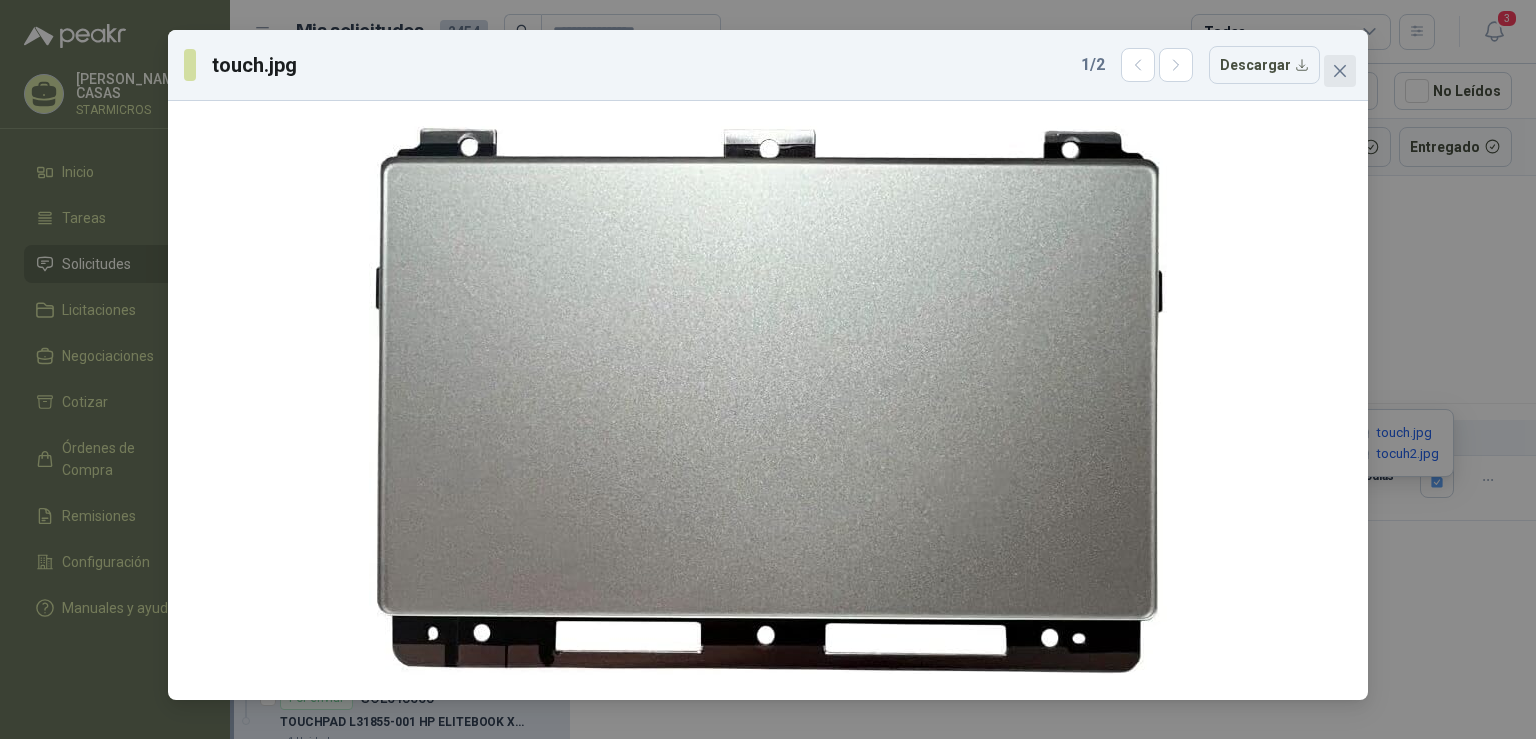 click 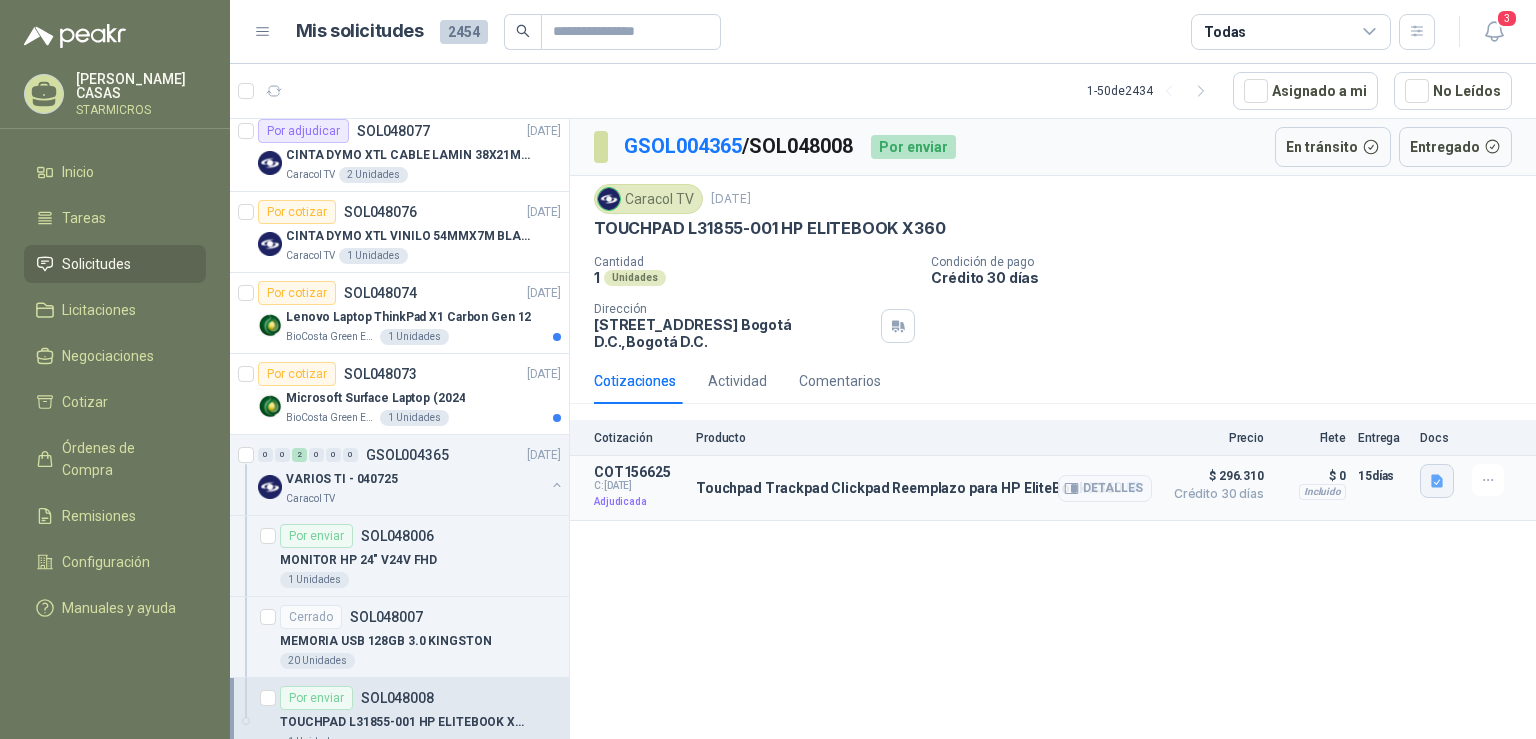 click at bounding box center (1437, 481) 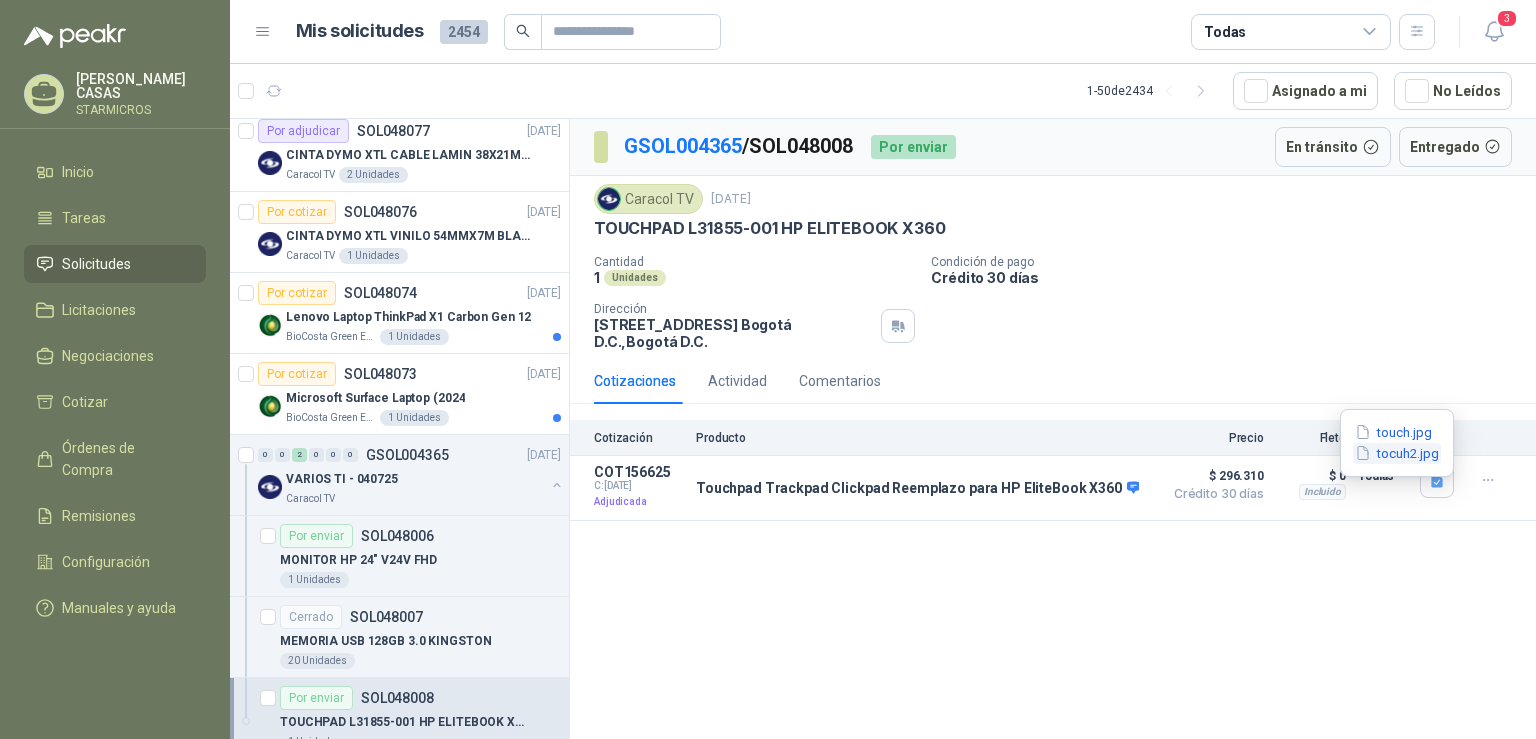 click on "tocuh2.jpg" at bounding box center [1397, 453] 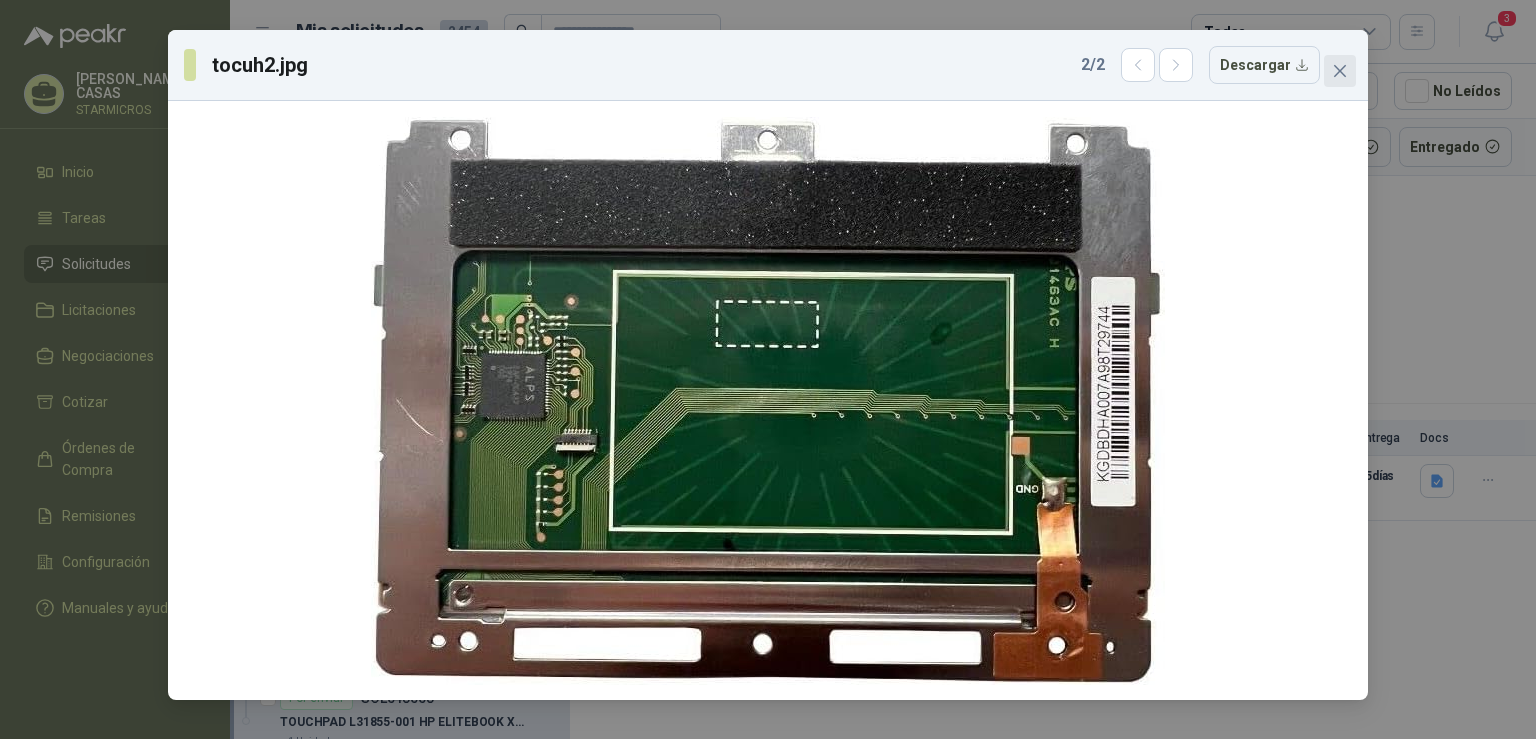 click at bounding box center [1340, 71] 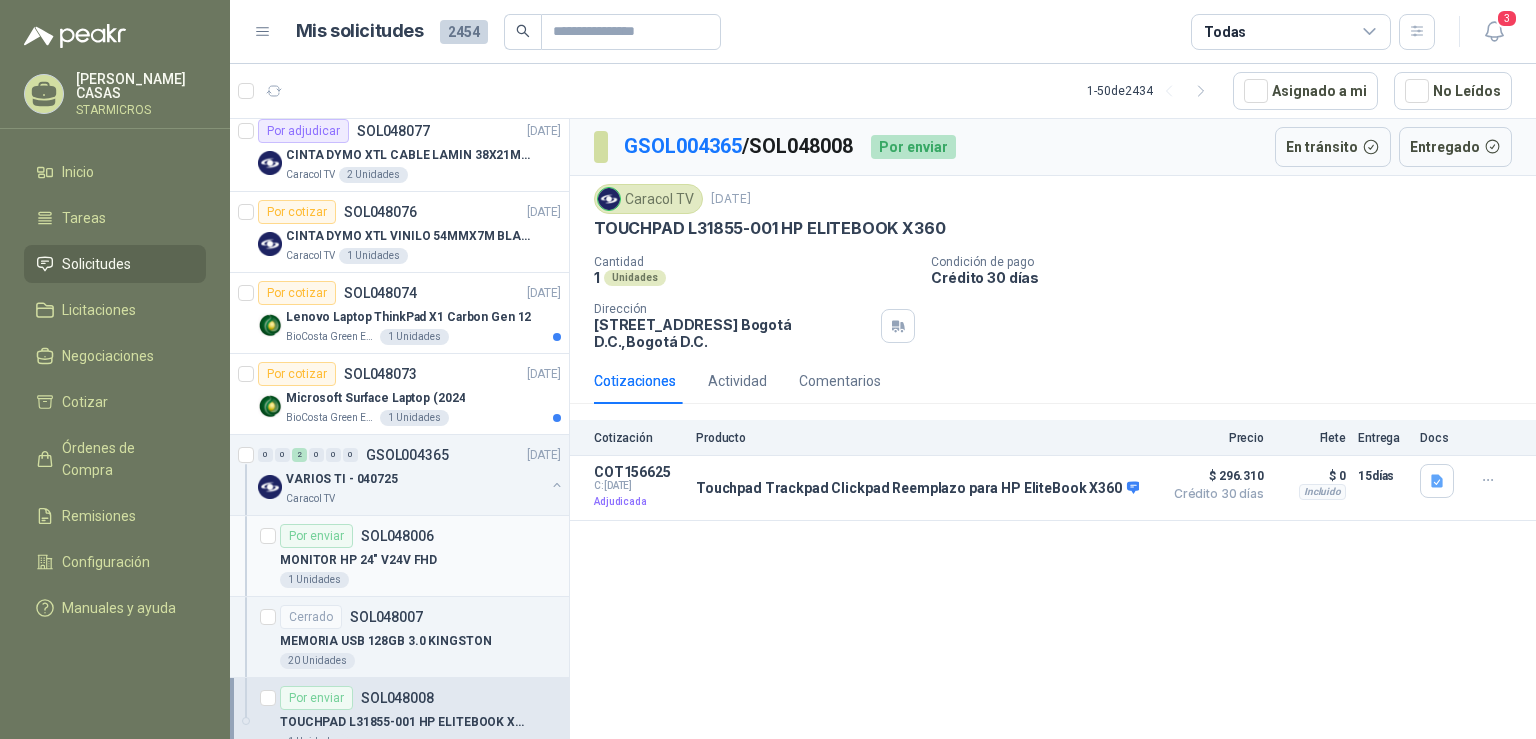 click on "Por enviar SOL048006" at bounding box center [420, 536] 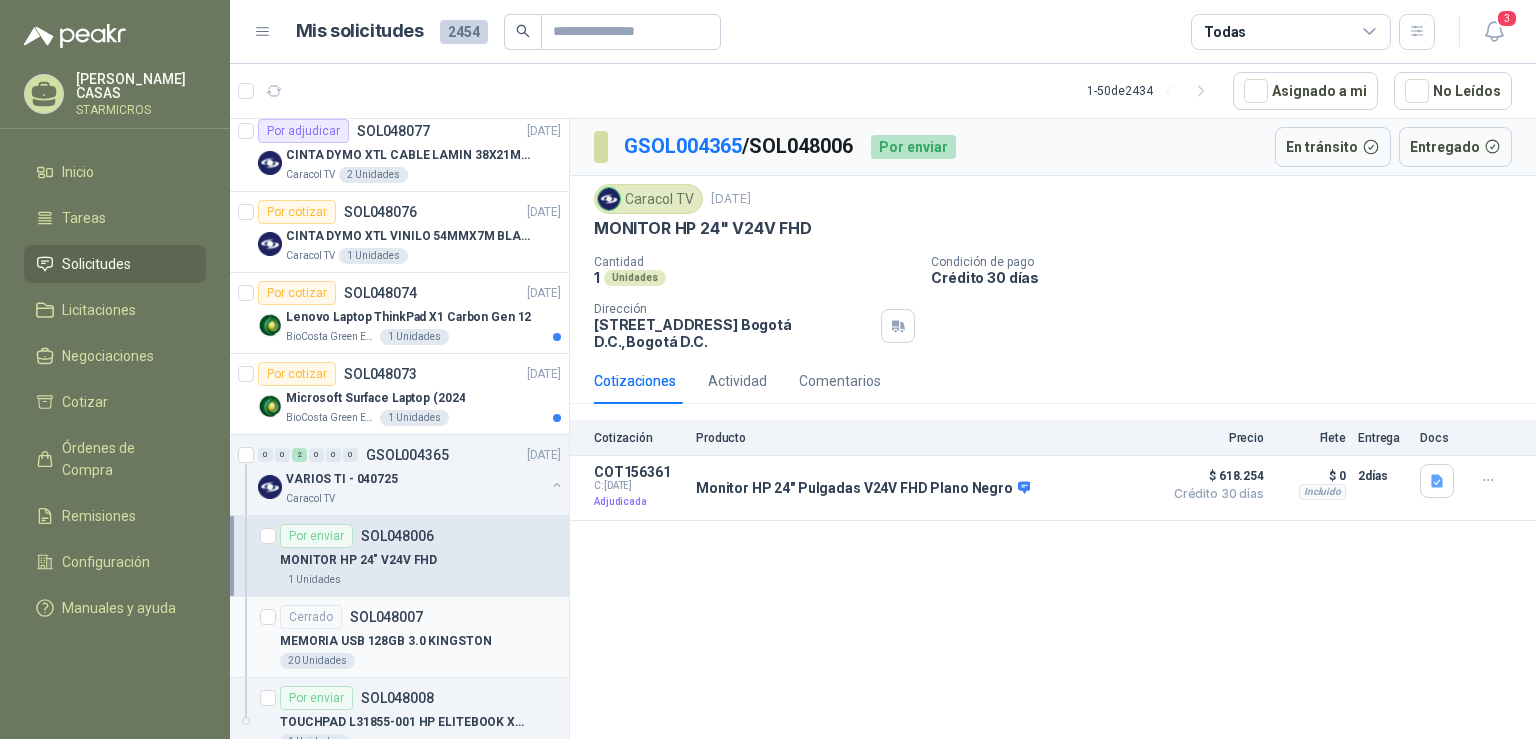 click on "Cerrado SOL048007 MEMORIA USB 128GB 3.0 KINGSTON 20   Unidades" at bounding box center [399, 637] 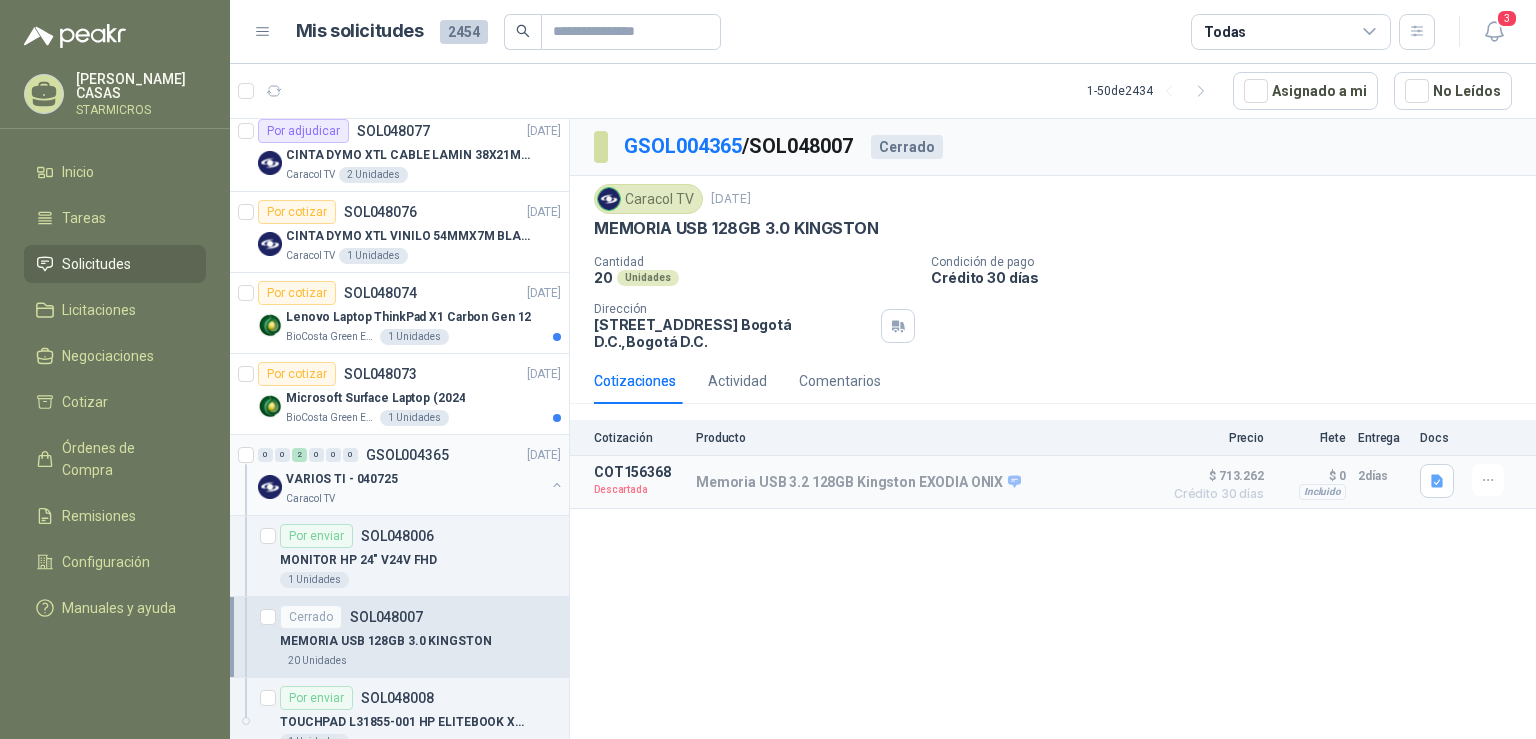 click on "Caracol TV" at bounding box center [415, 499] 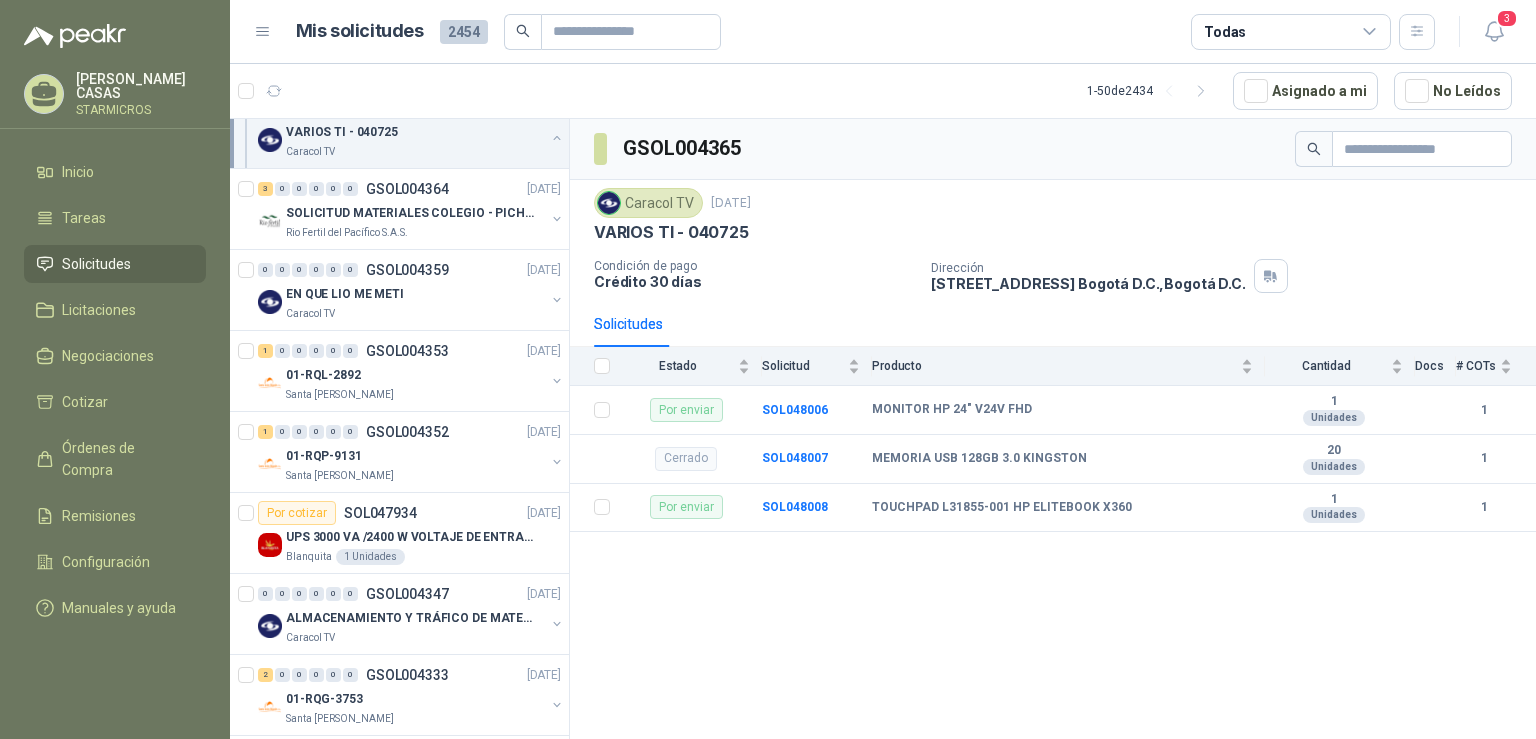scroll, scrollTop: 1253, scrollLeft: 0, axis: vertical 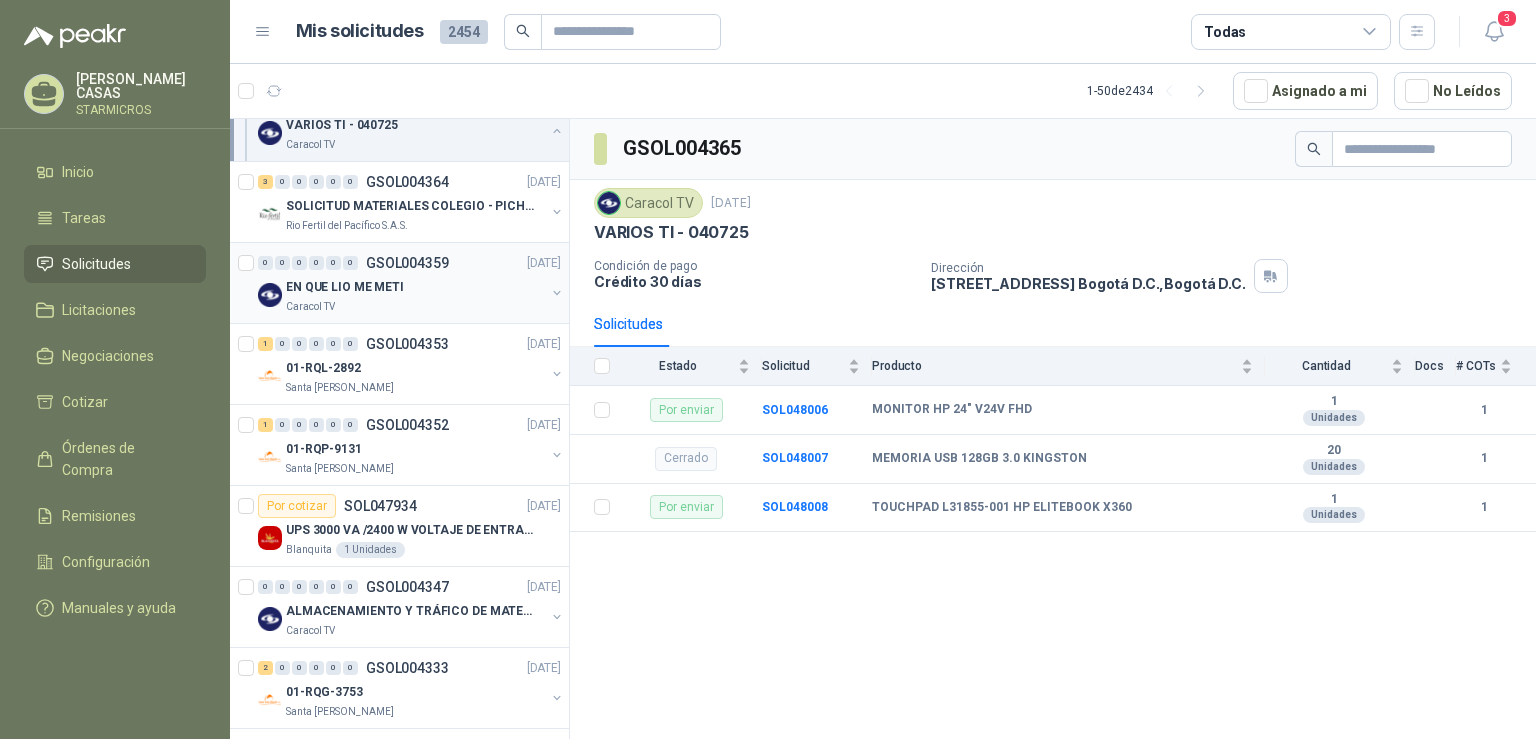 click on "EN QUE LIO ME METI" at bounding box center [415, 287] 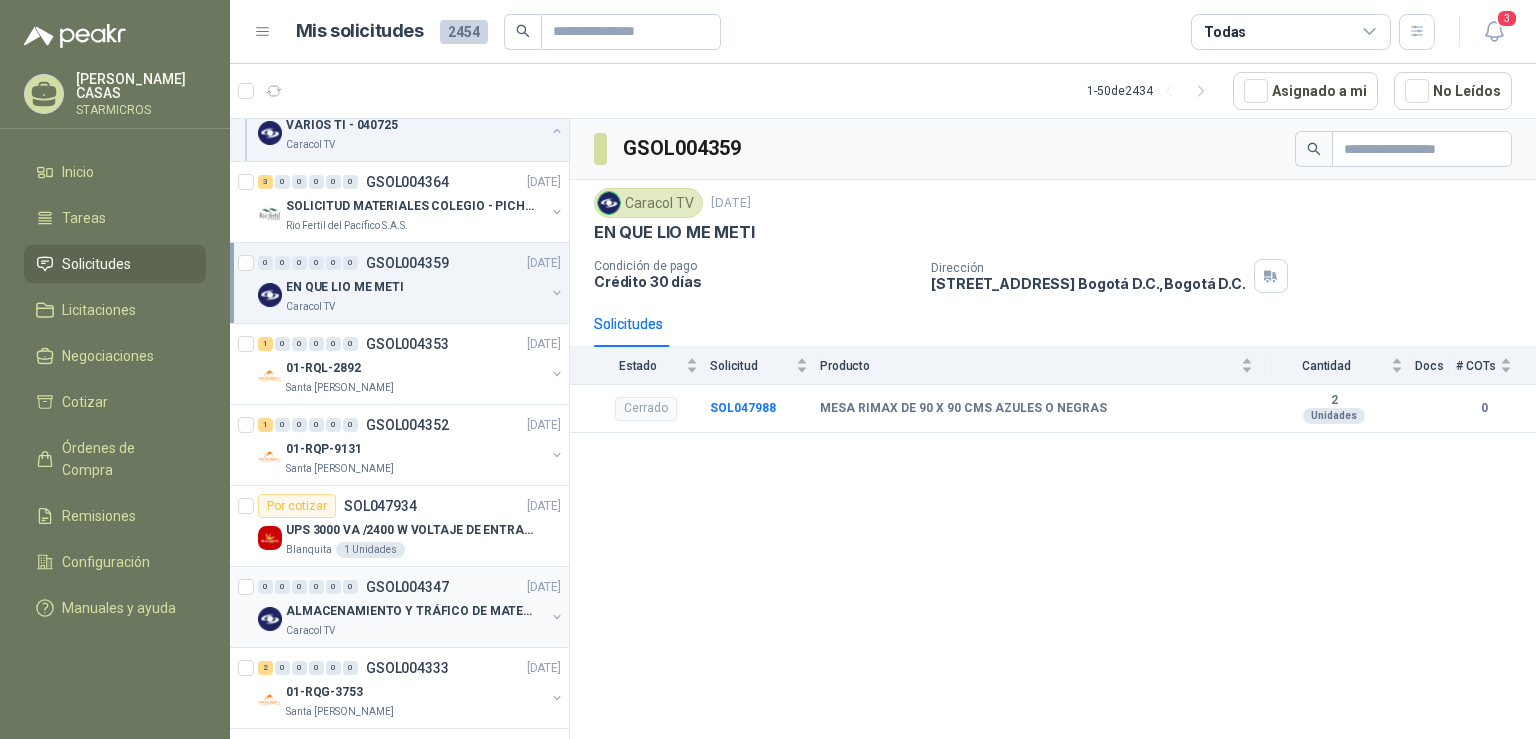 click on "ALMACENAMIENTO Y TRÁFICO DE MATERIAL" at bounding box center [410, 611] 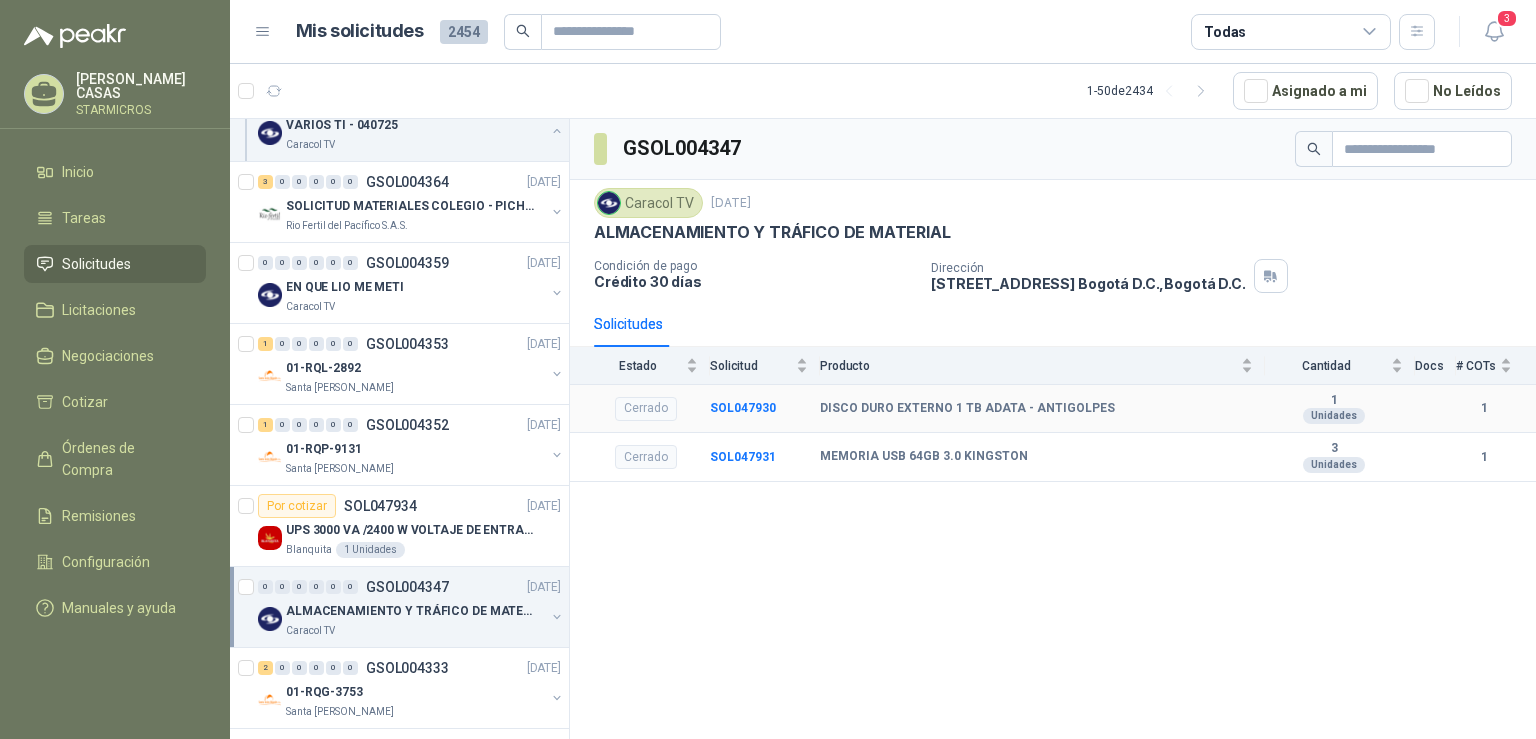 click on "DISCO DURO EXTERNO 1 TB ADATA - ANTIGOLPES" at bounding box center [1042, 409] 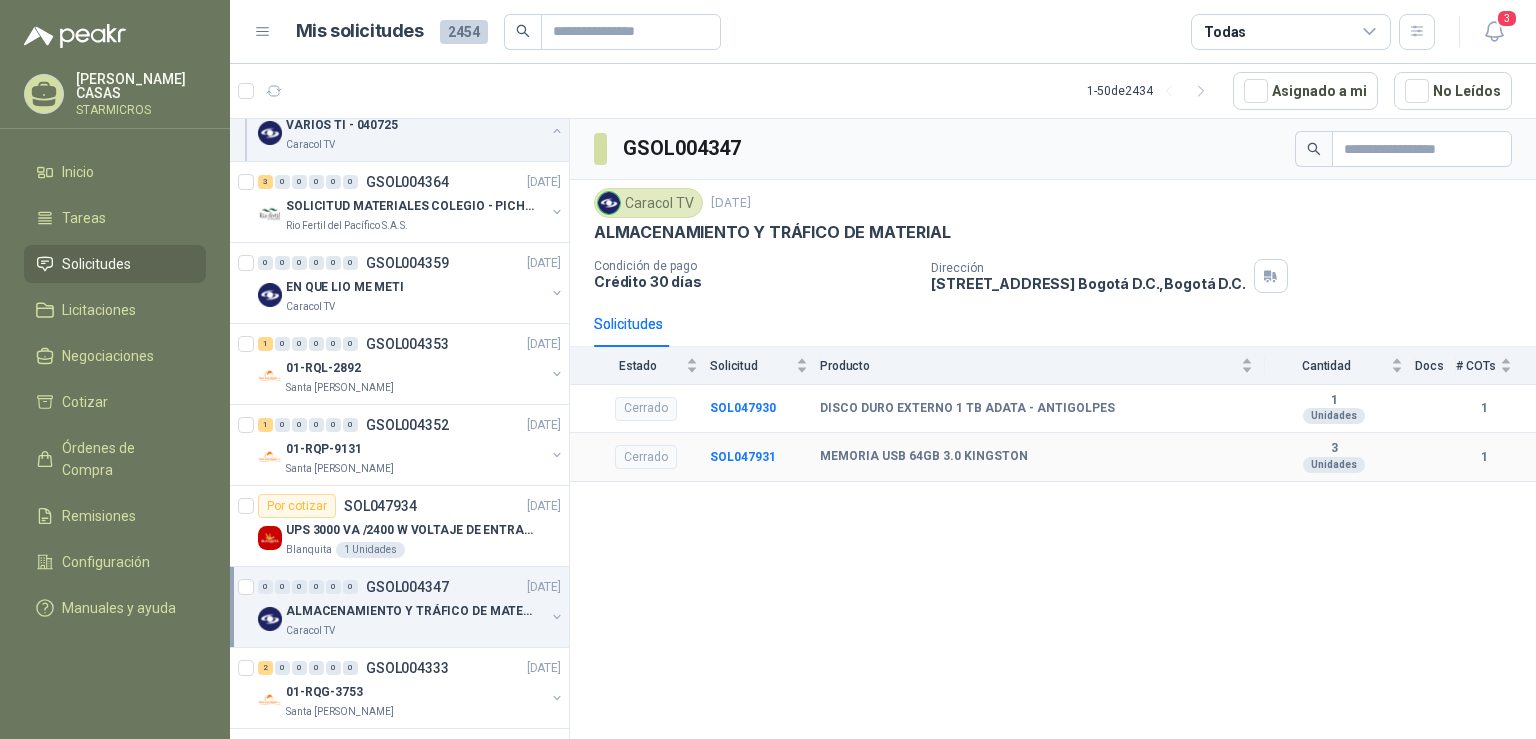 click on "MEMORIA USB 64GB 3.0 KINGSTON" at bounding box center (924, 457) 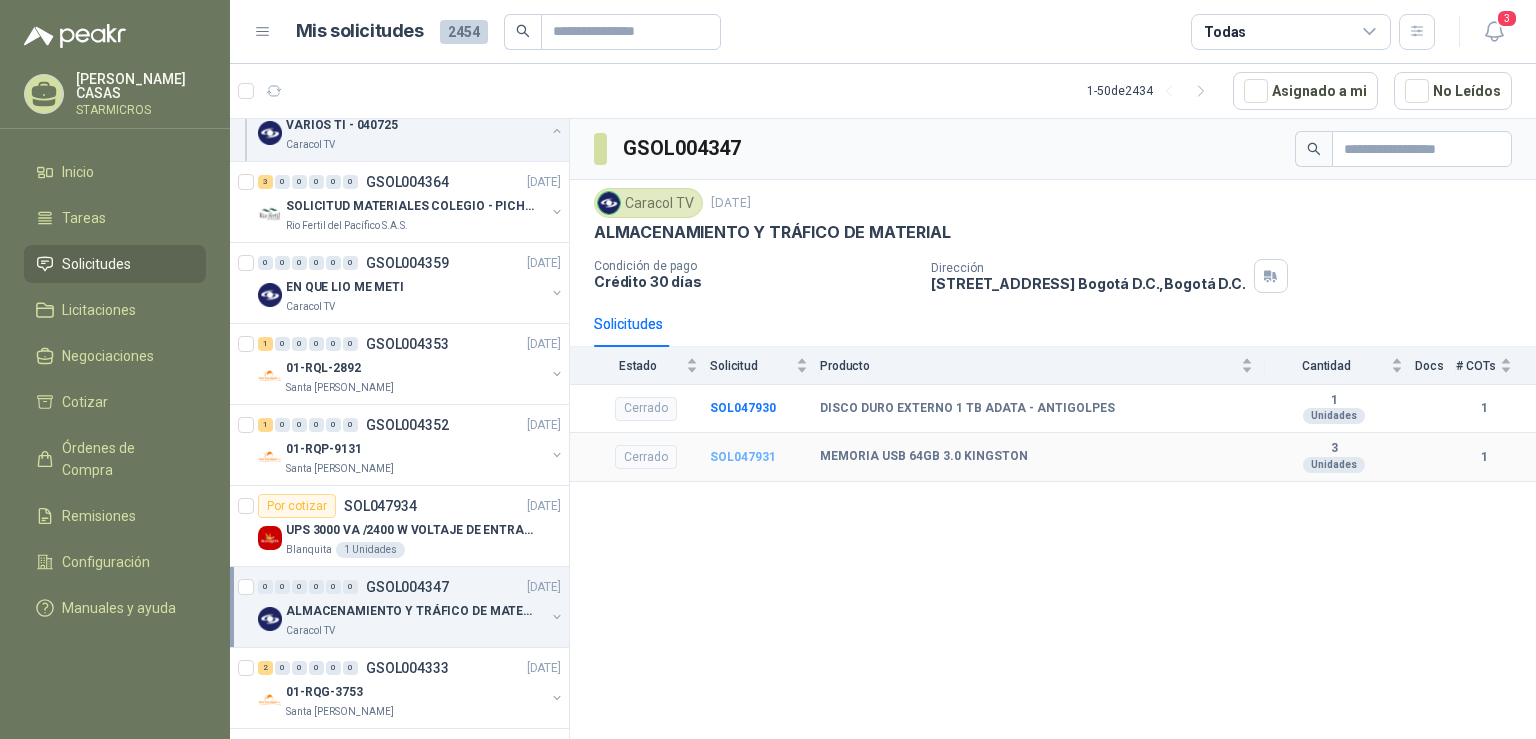 click on "SOL047931" at bounding box center [743, 457] 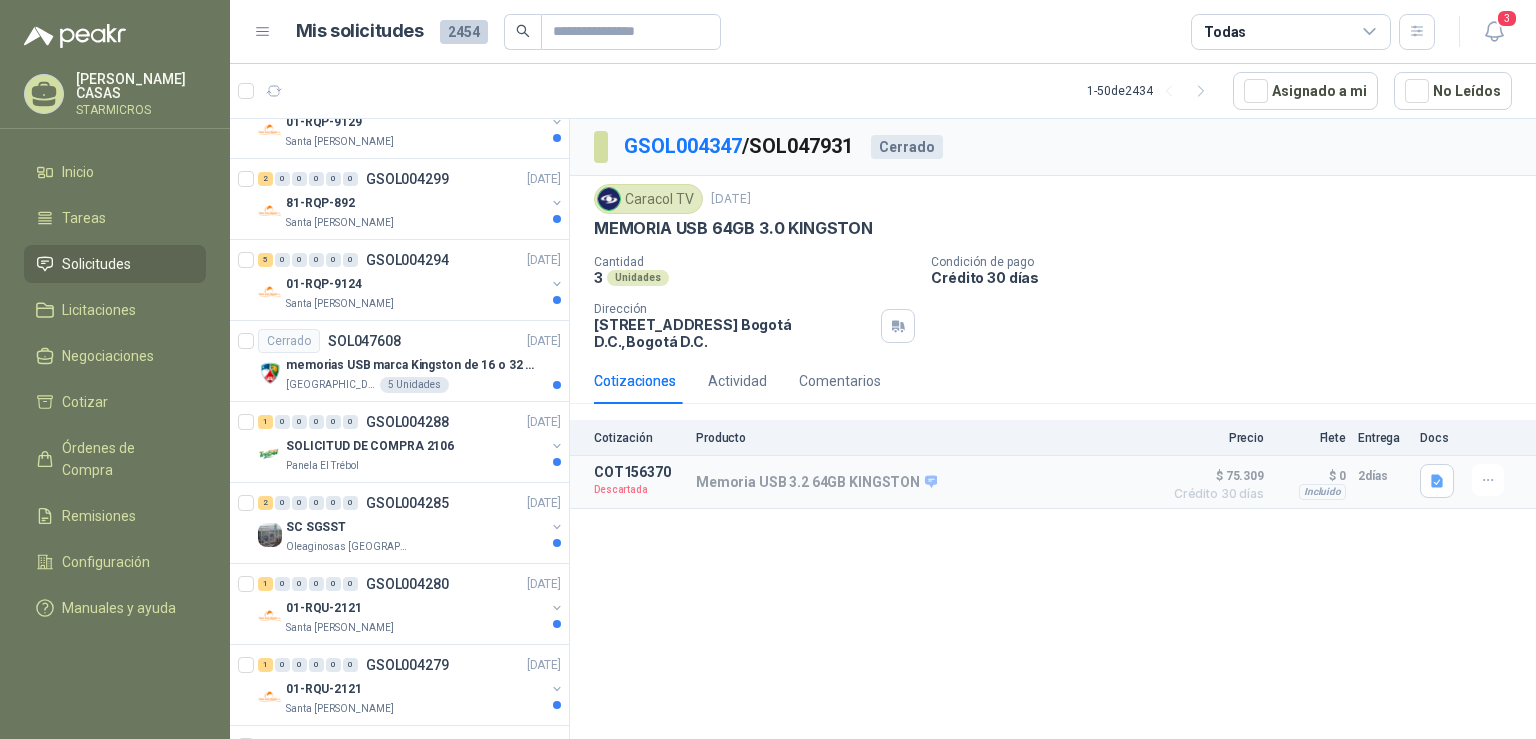 scroll, scrollTop: 3124, scrollLeft: 0, axis: vertical 